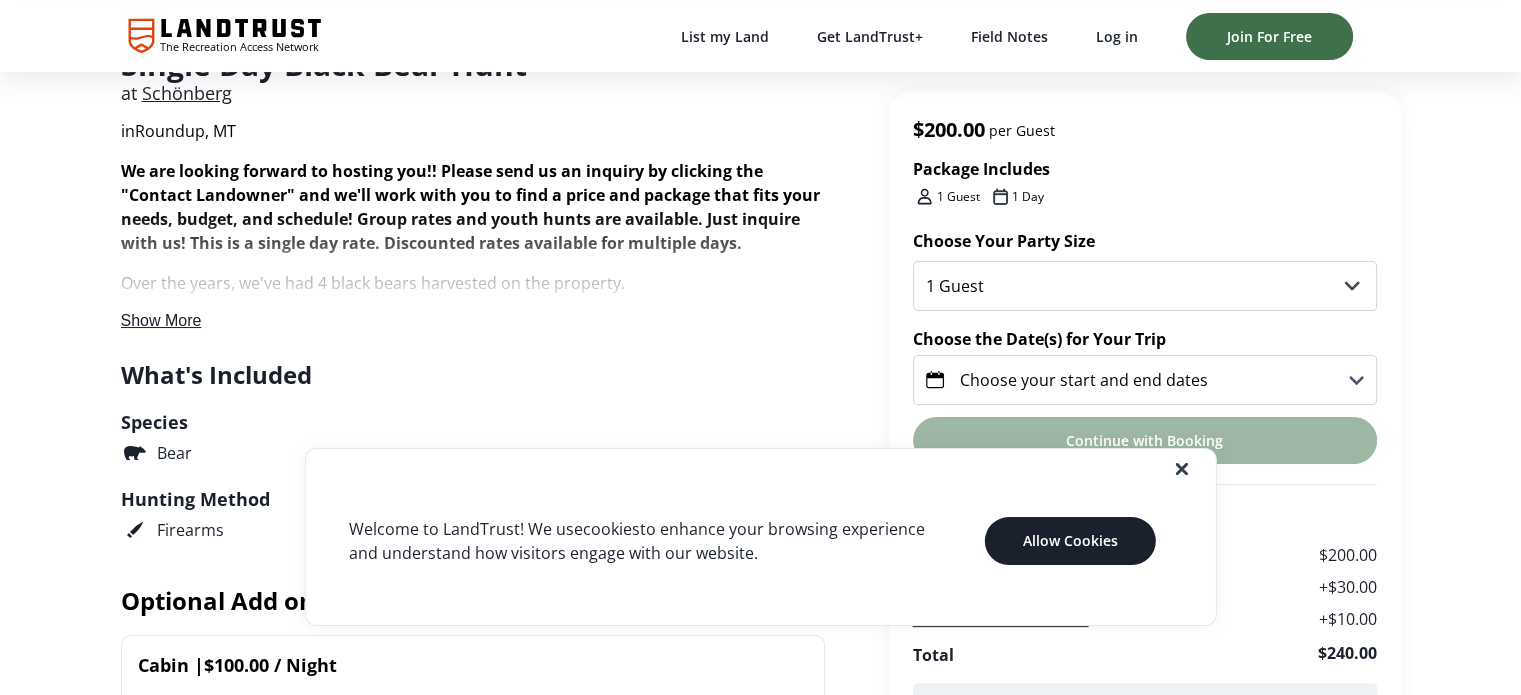 scroll, scrollTop: 500, scrollLeft: 0, axis: vertical 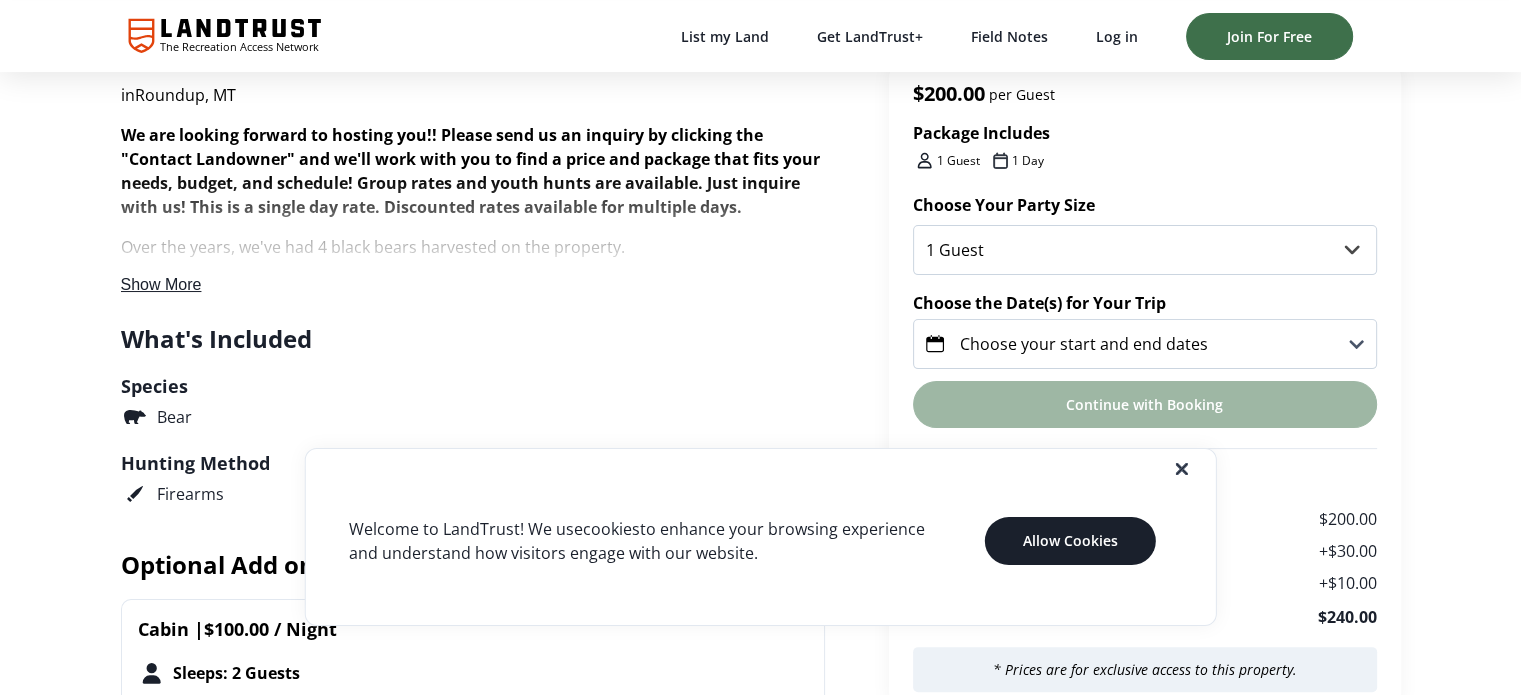click at bounding box center (776, 469) 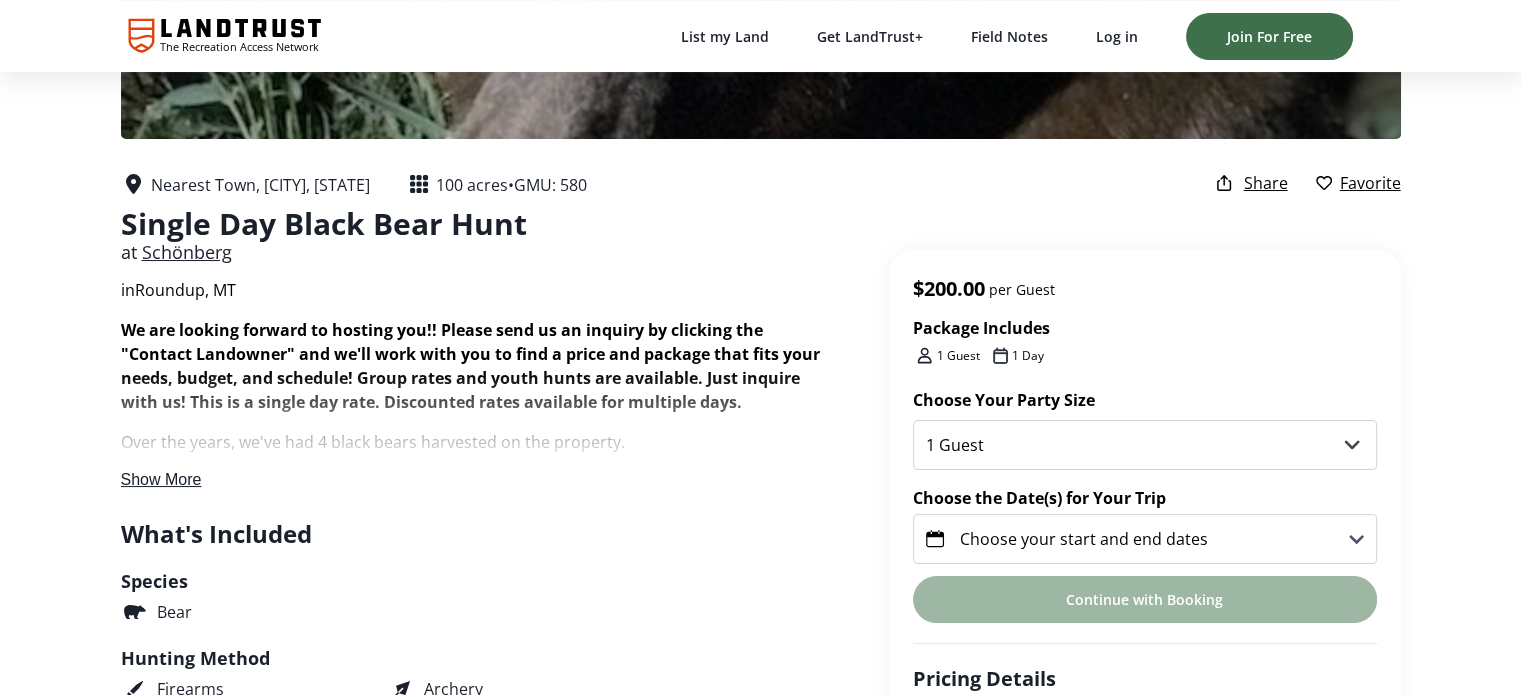 scroll, scrollTop: 300, scrollLeft: 0, axis: vertical 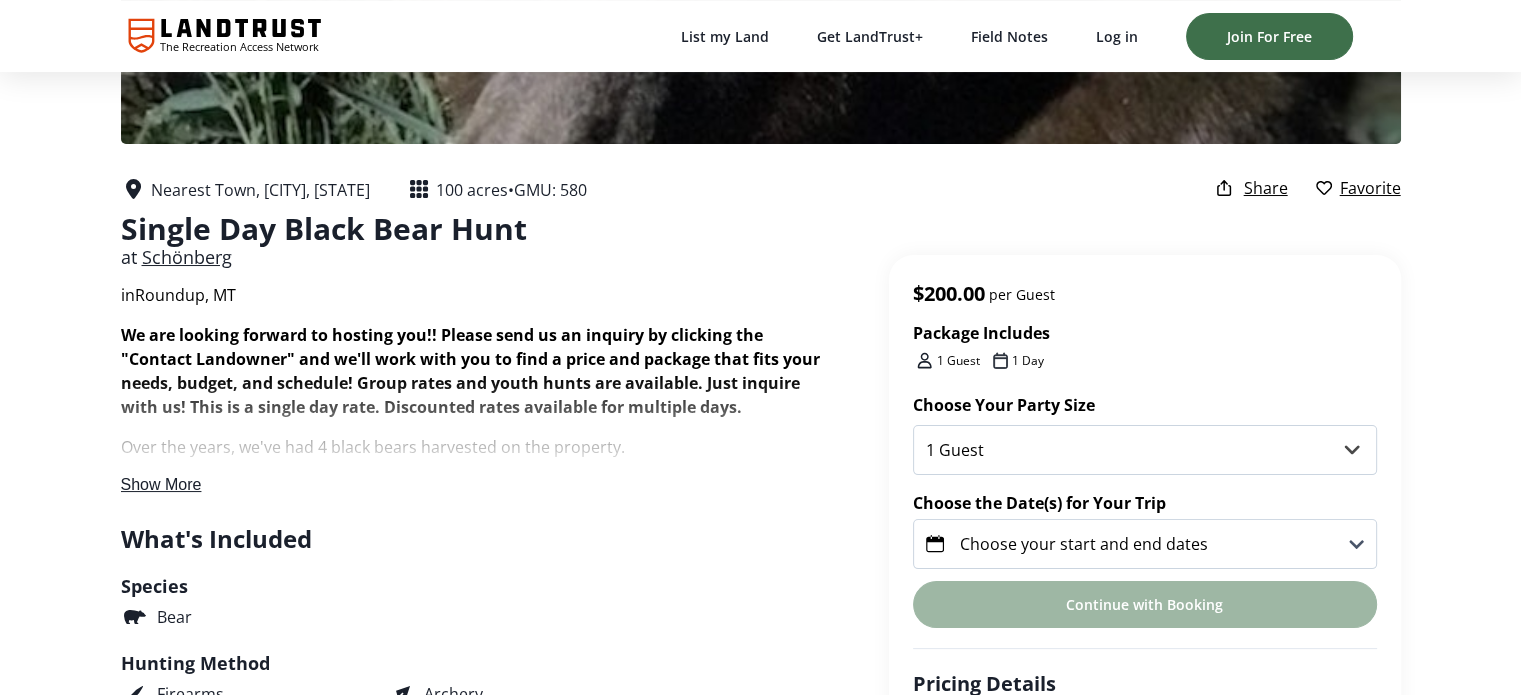 click on "Show More" at bounding box center [161, 484] 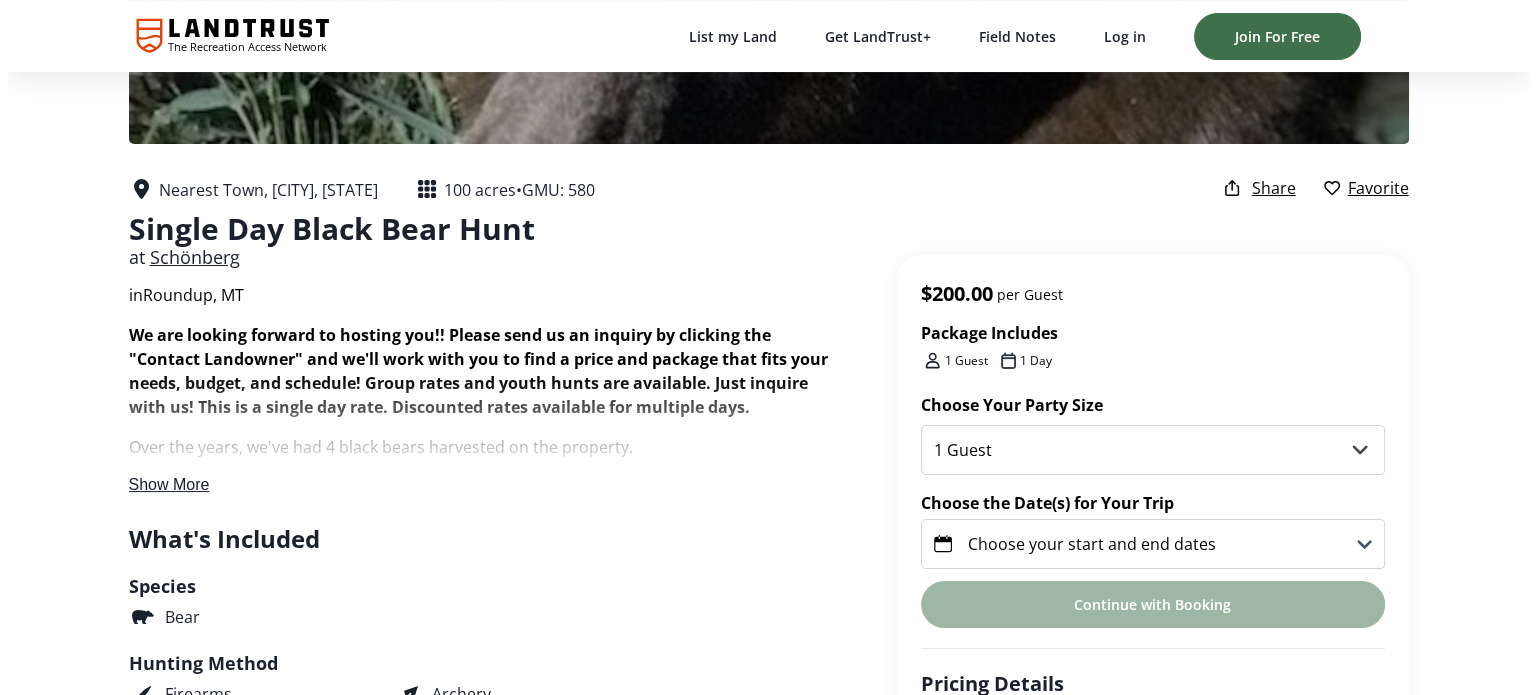 scroll, scrollTop: 0, scrollLeft: 0, axis: both 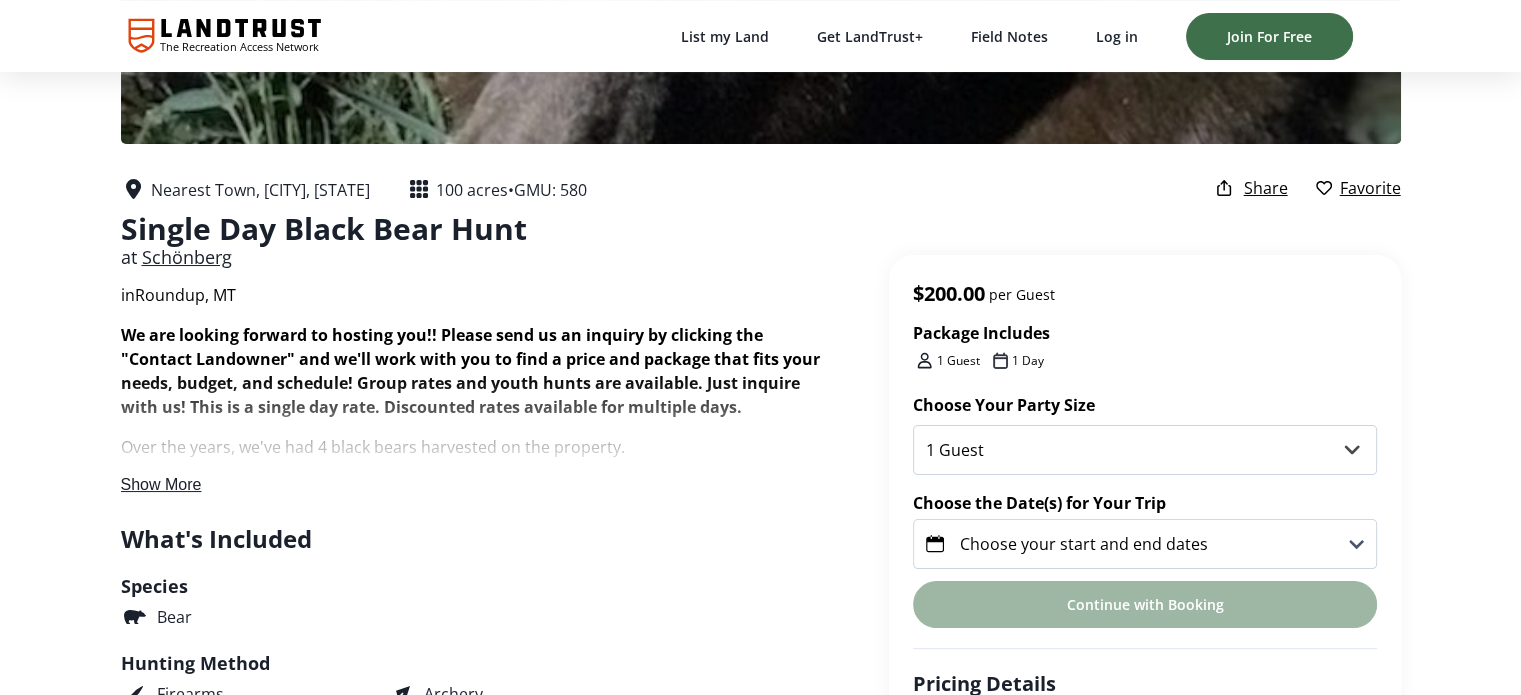 click on "Nearest Town, Roundup, Montana  100 acres   •   GMU: 580 Single Day Black Bear Hunt at   Schönberg in  Roundup, MT Package Includes 1 Guest 1 Day Share Favorite We are looking forward to hosting you!! Please send us an inquiry by clicking the "Contact Landowner" and we'll work with you to find a price and package that fits your needs, budget, and schedule! Group rates and youth hunts are available. Just inquire with us! This is a single day rate. Discounted rates available for multiple days.
Over the years, we've had 4 black bears harvested on the property.
The ranch's habitat makes this a fun hunt with glassing spots and the chance to put a stalk on, giving the sense of backcountry hunt on 100 acres of solid private access.
The ranch features the following terrain and vegetation:
Rolling hills with elevations ranging from 3,980 to 4,240 feet
Dense stands of ponderosa pine interspersed with juniper and sage.
Meadows rich with native grasses and wildflowers
Spring-fed watering hole" at bounding box center [760, 2008] 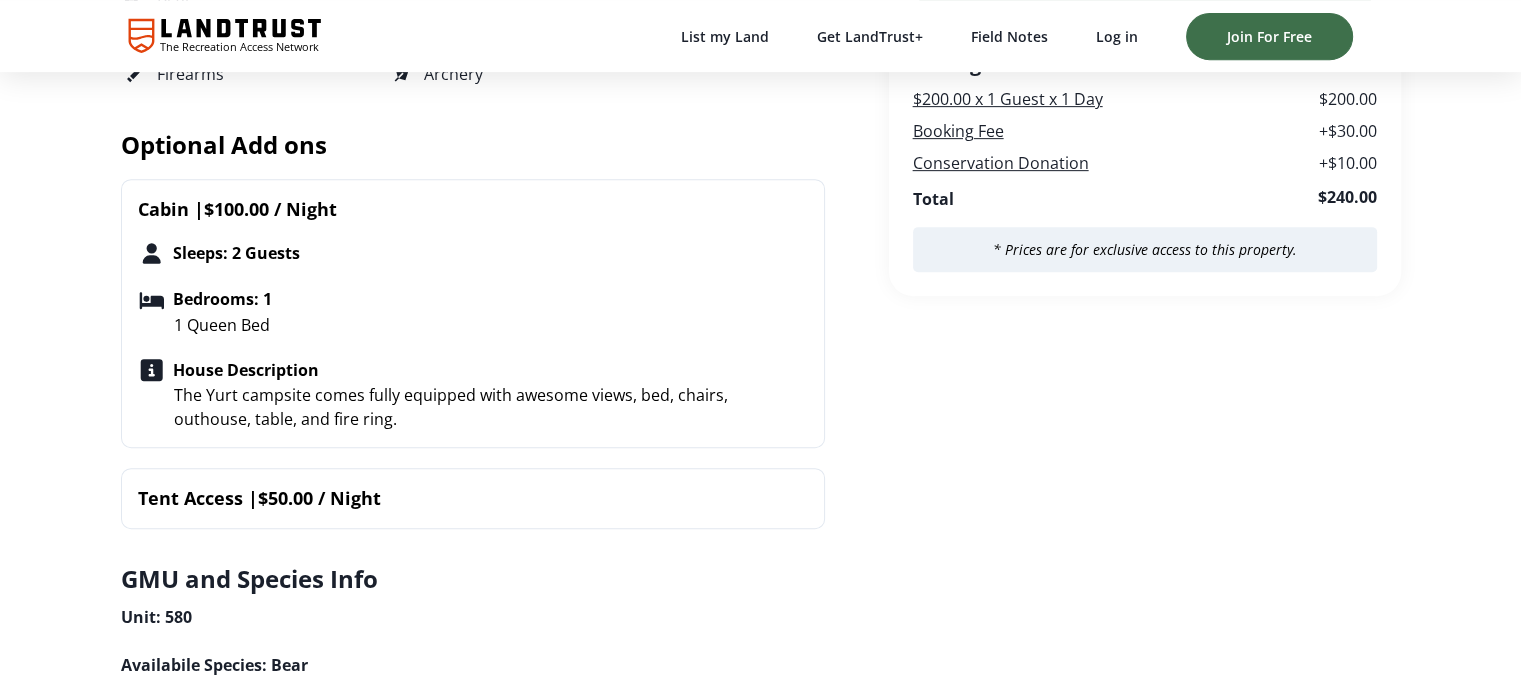scroll, scrollTop: 1000, scrollLeft: 0, axis: vertical 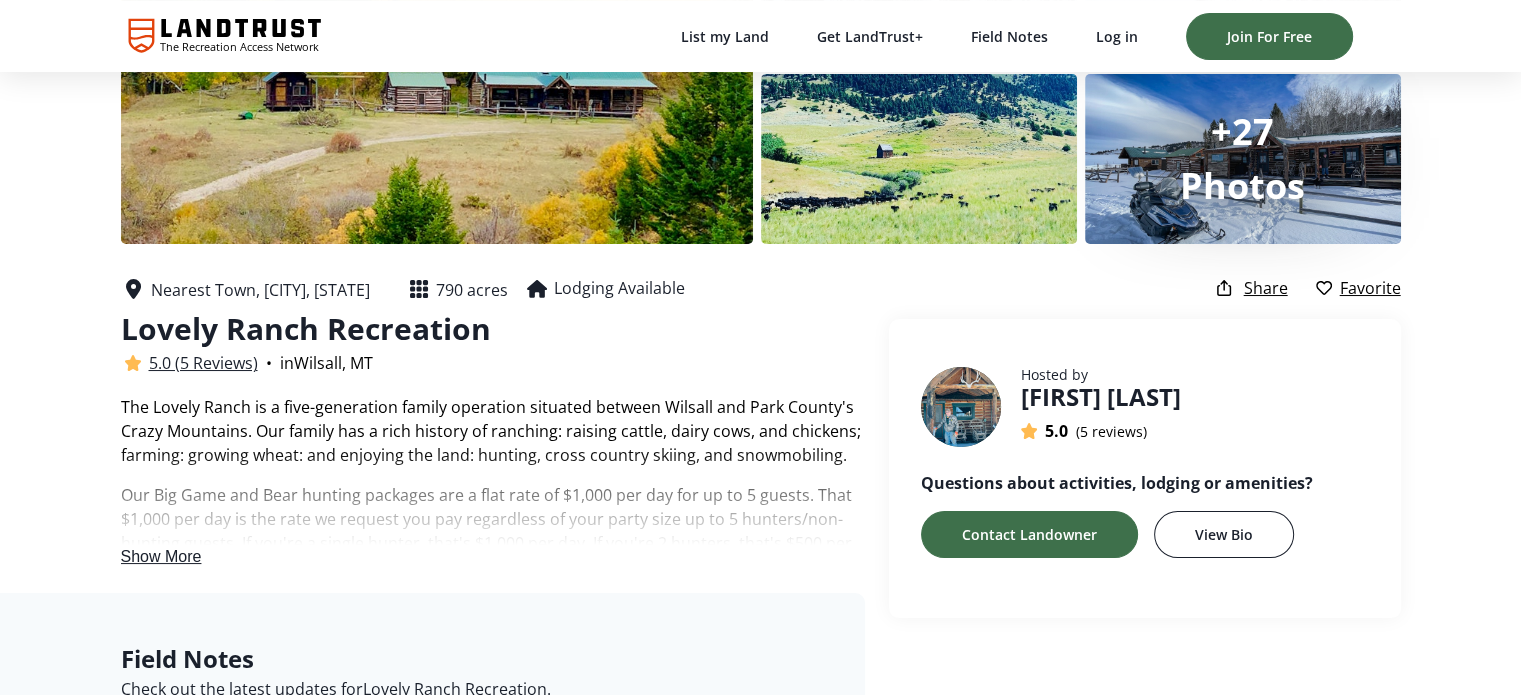 click on "Show More" at bounding box center (161, 556) 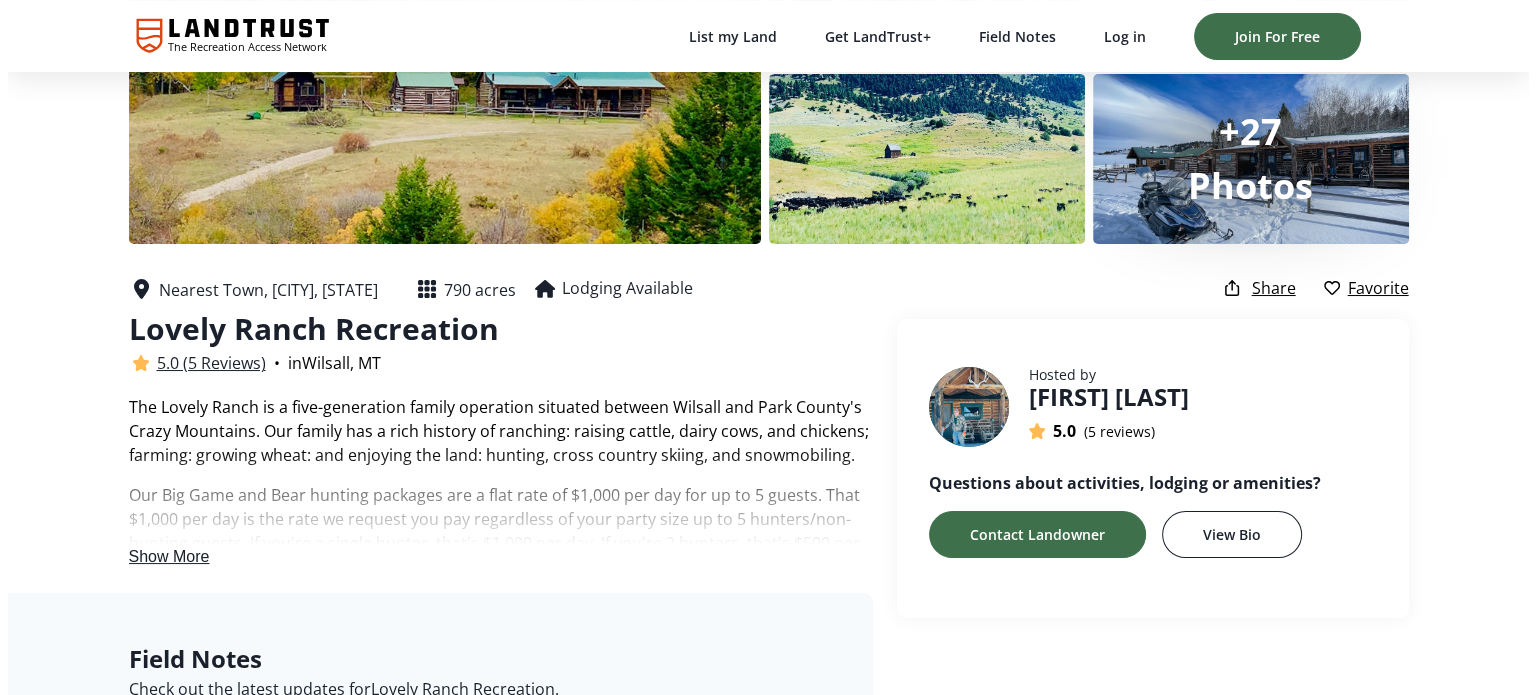 scroll, scrollTop: 0, scrollLeft: 0, axis: both 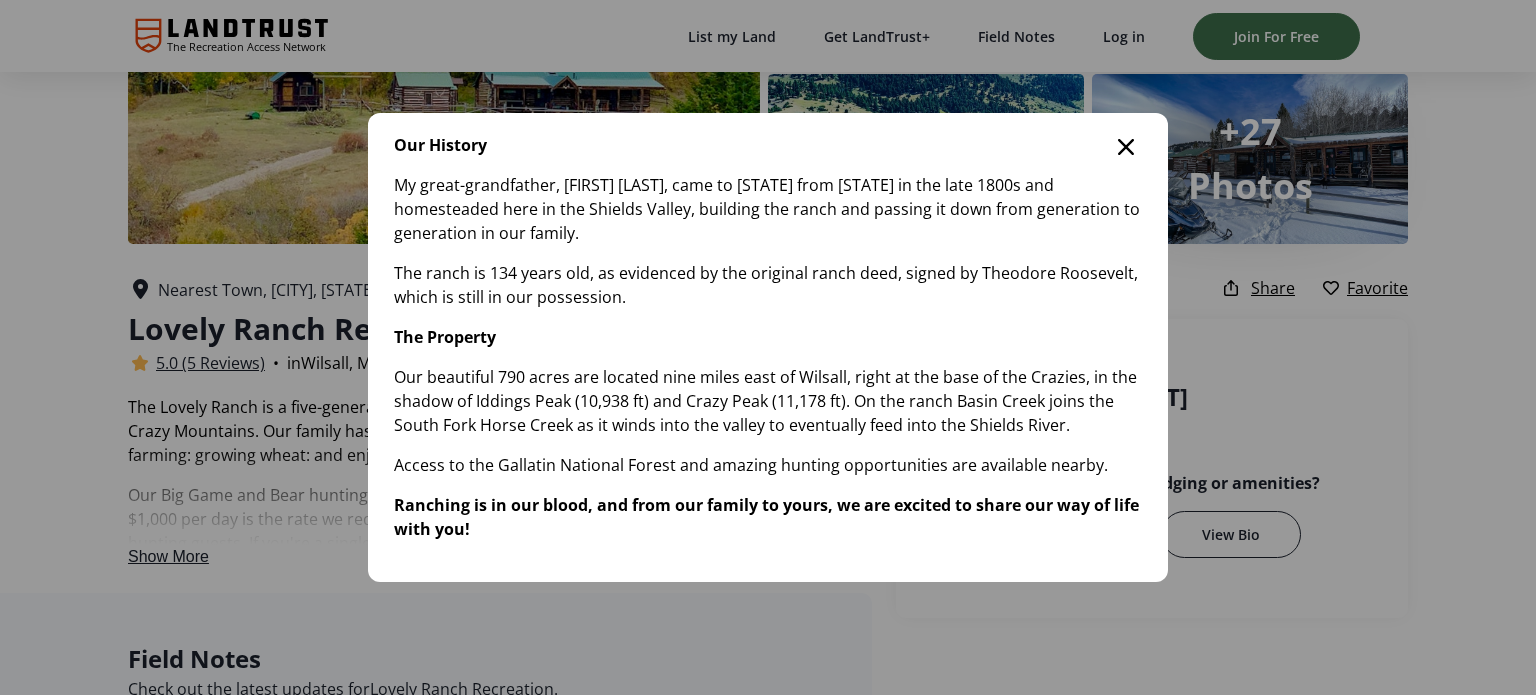 click 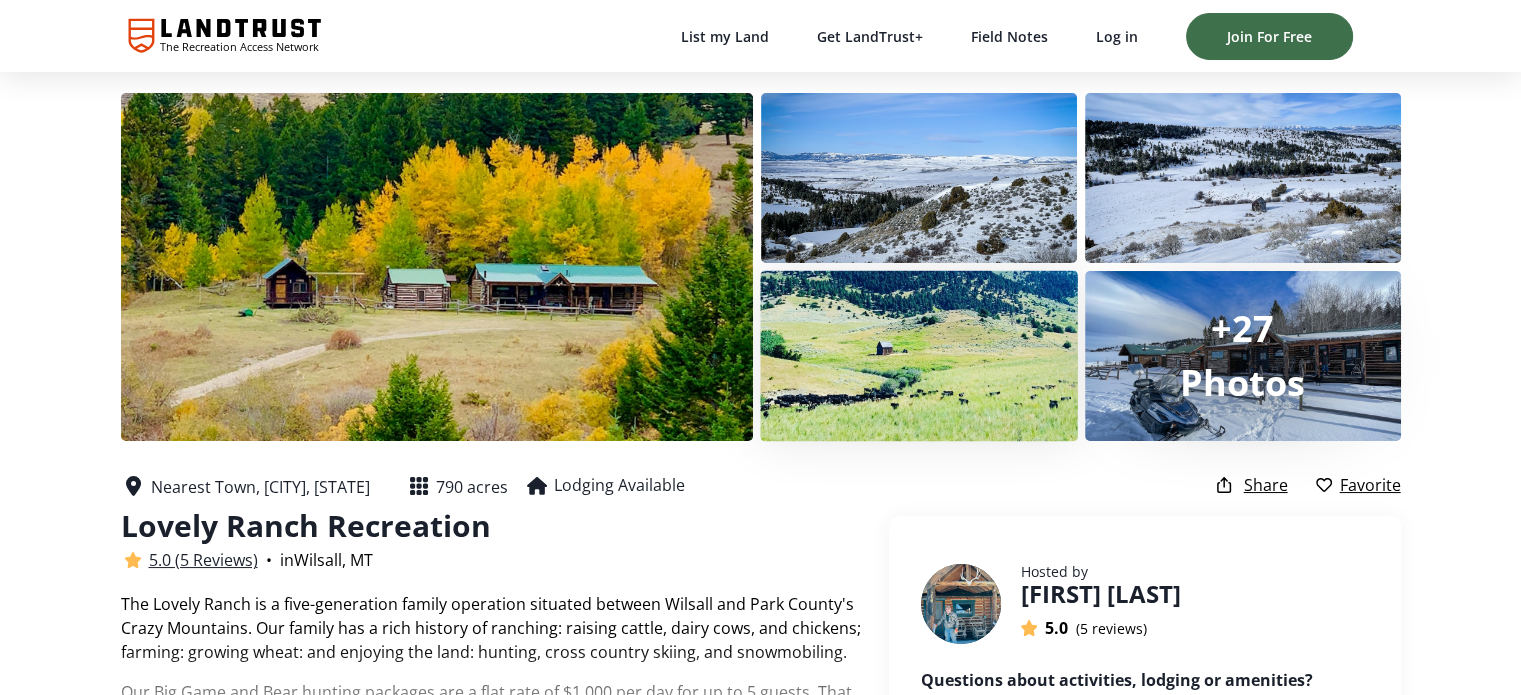 scroll, scrollTop: 0, scrollLeft: 0, axis: both 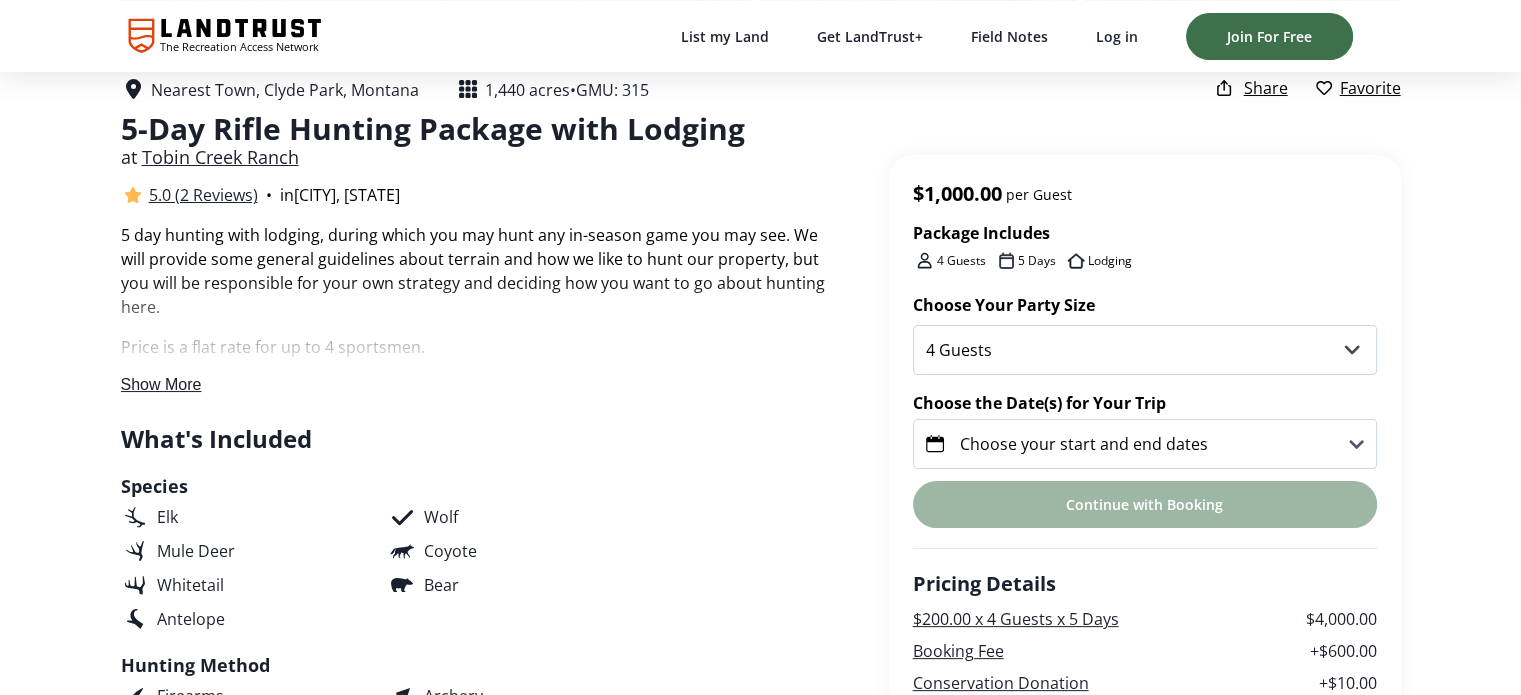 click on "Show More" at bounding box center [161, 384] 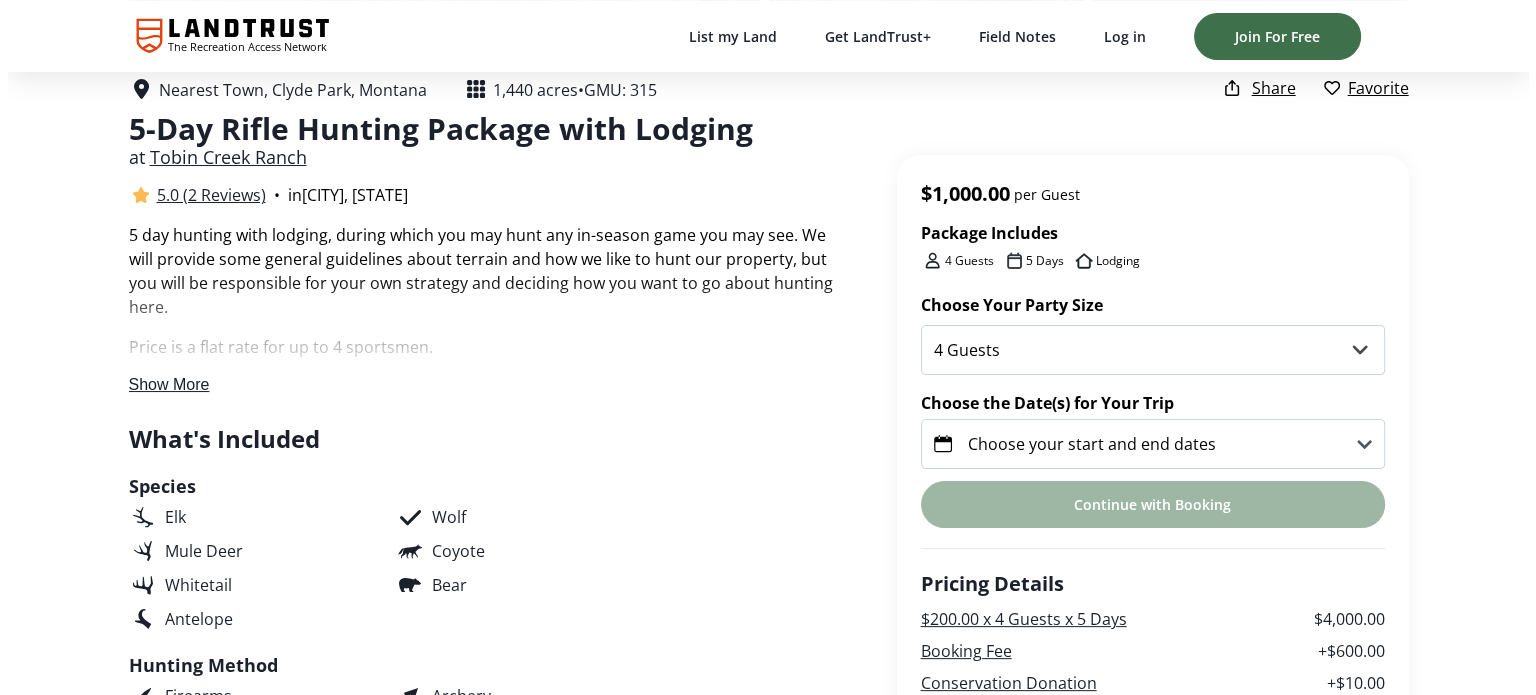 scroll, scrollTop: 0, scrollLeft: 0, axis: both 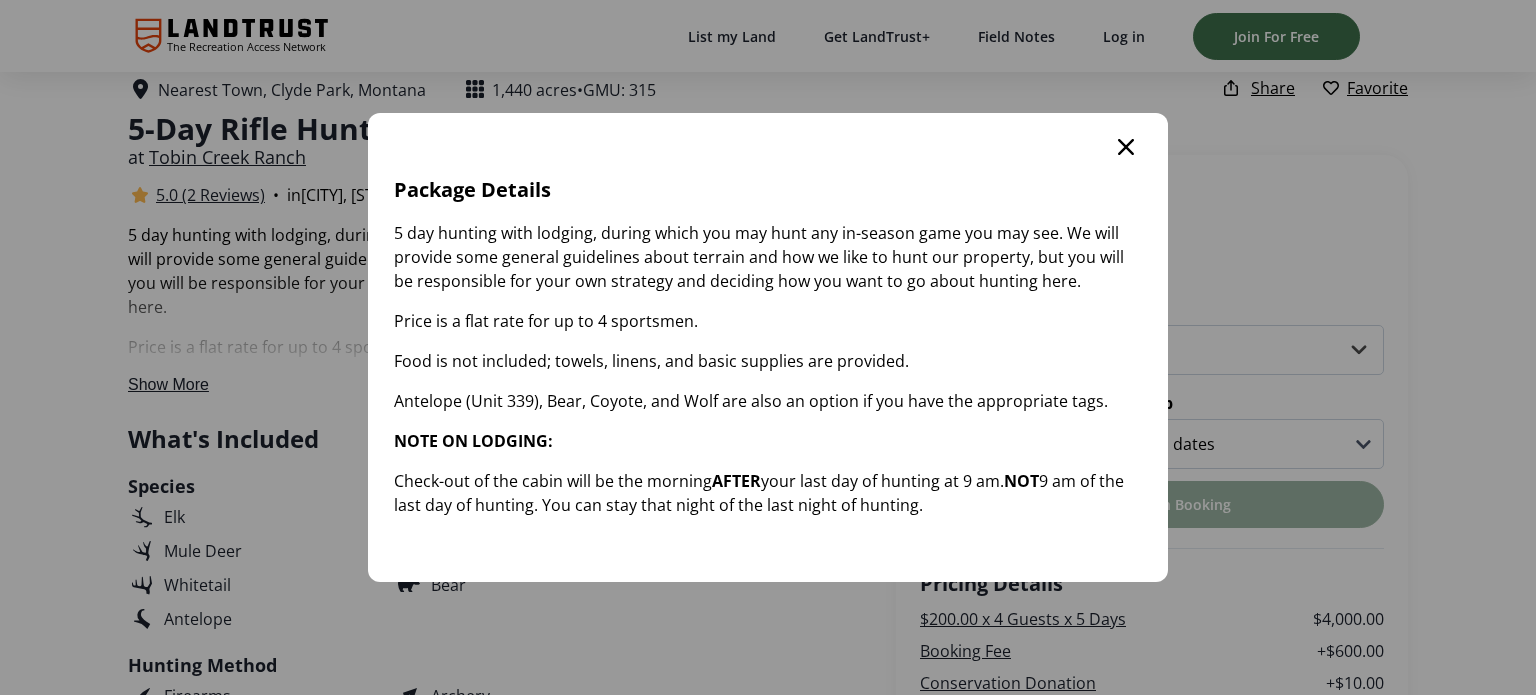 click 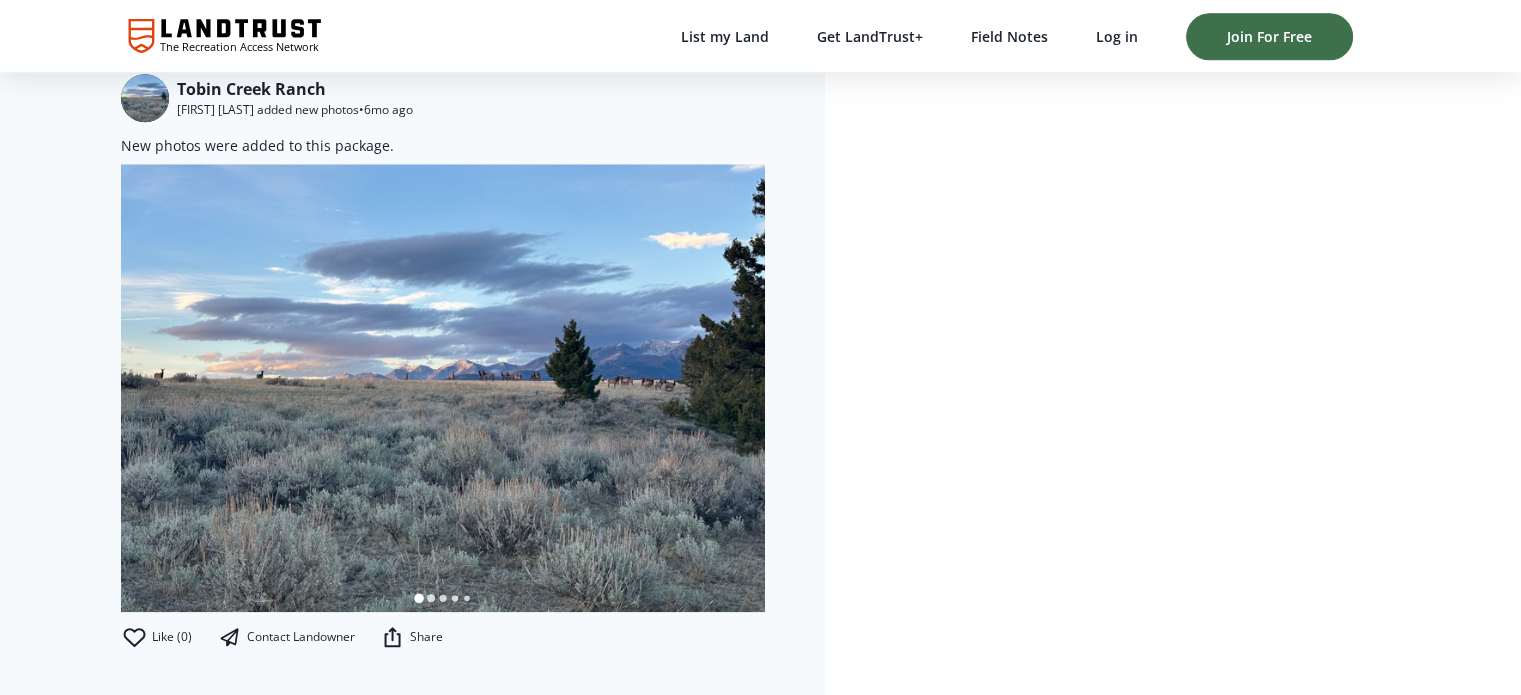 scroll, scrollTop: 2100, scrollLeft: 0, axis: vertical 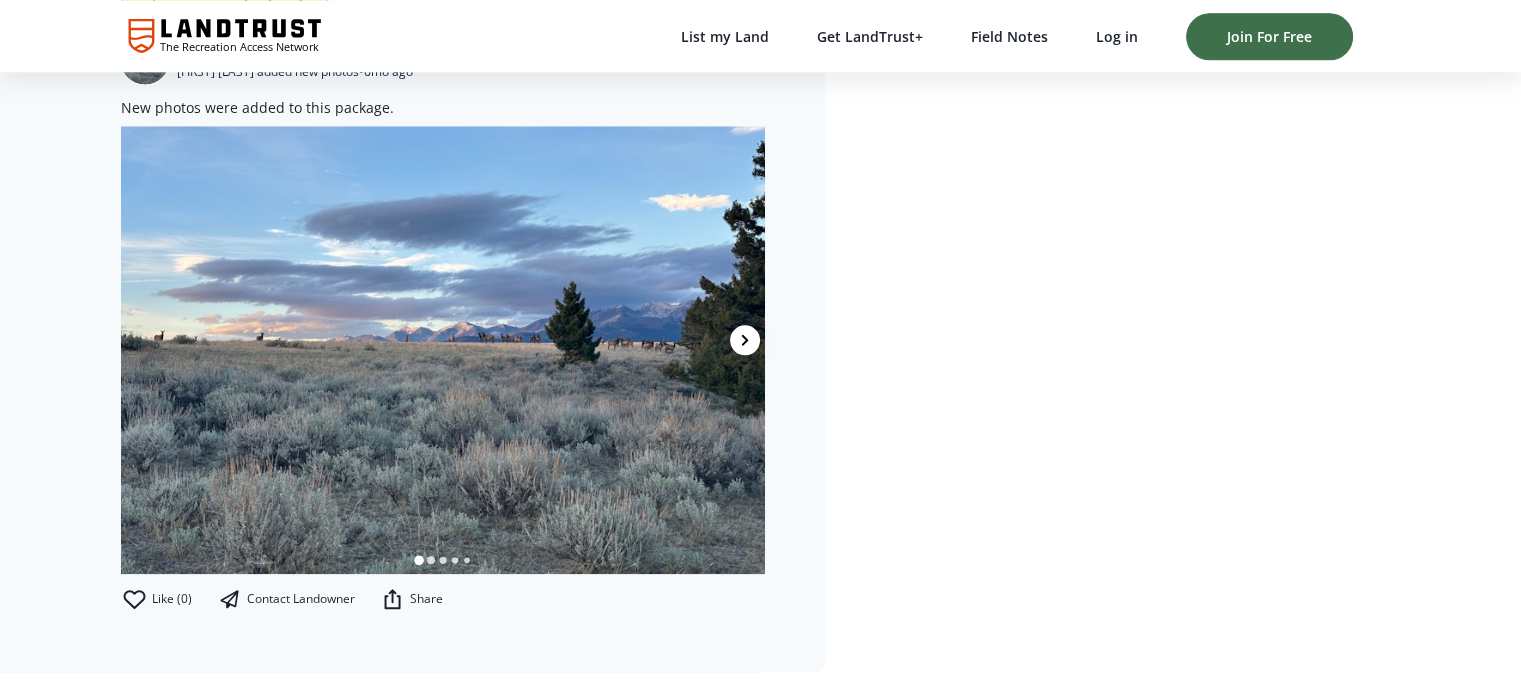 click at bounding box center (745, 340) 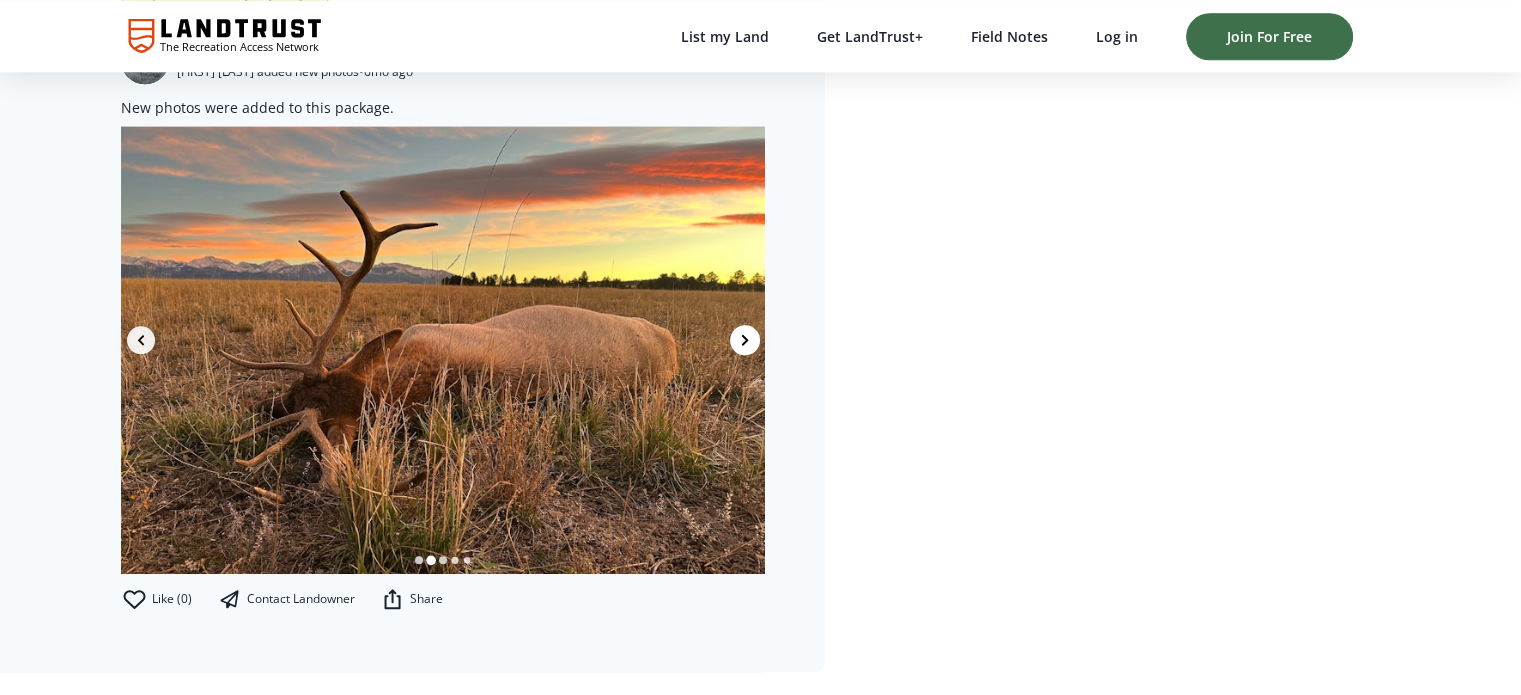 click at bounding box center [745, 340] 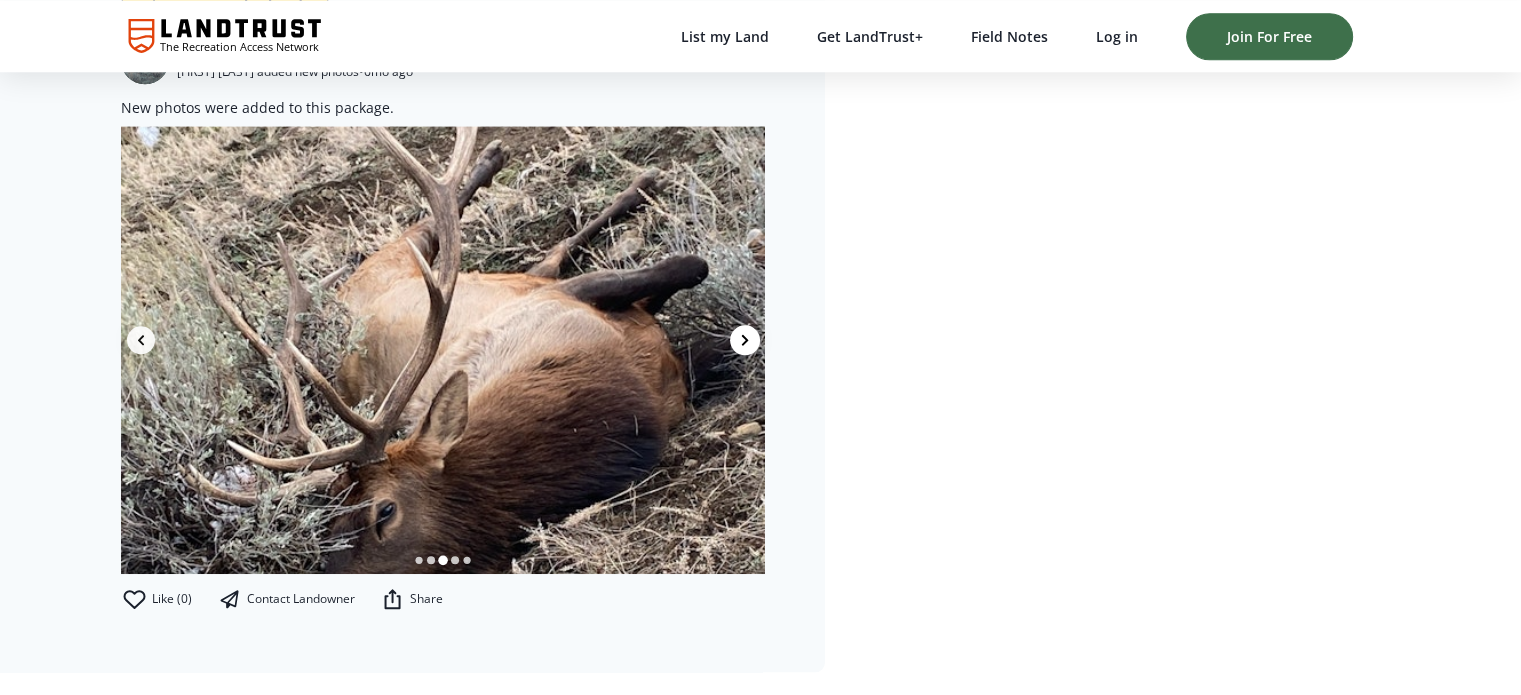 click at bounding box center [745, 340] 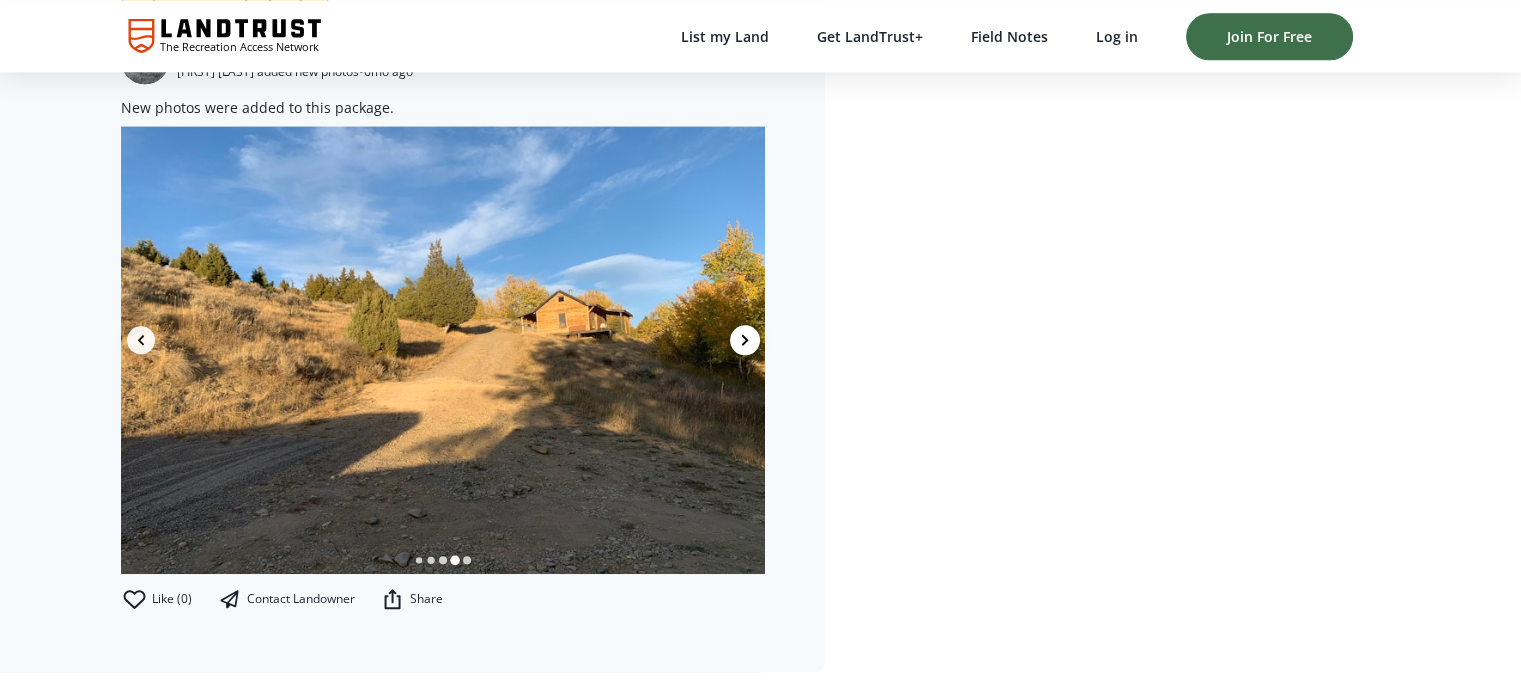 click at bounding box center [745, 340] 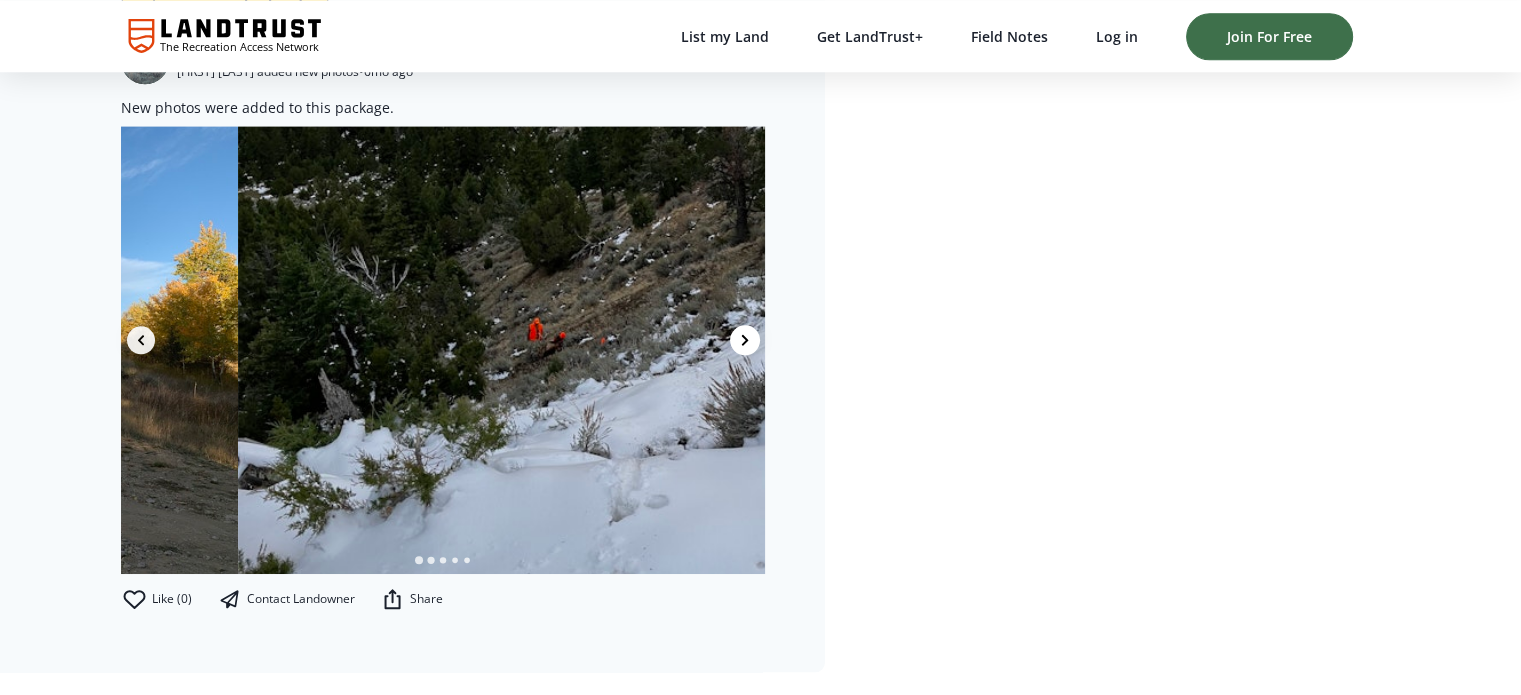 scroll, scrollTop: 0, scrollLeft: 2576, axis: horizontal 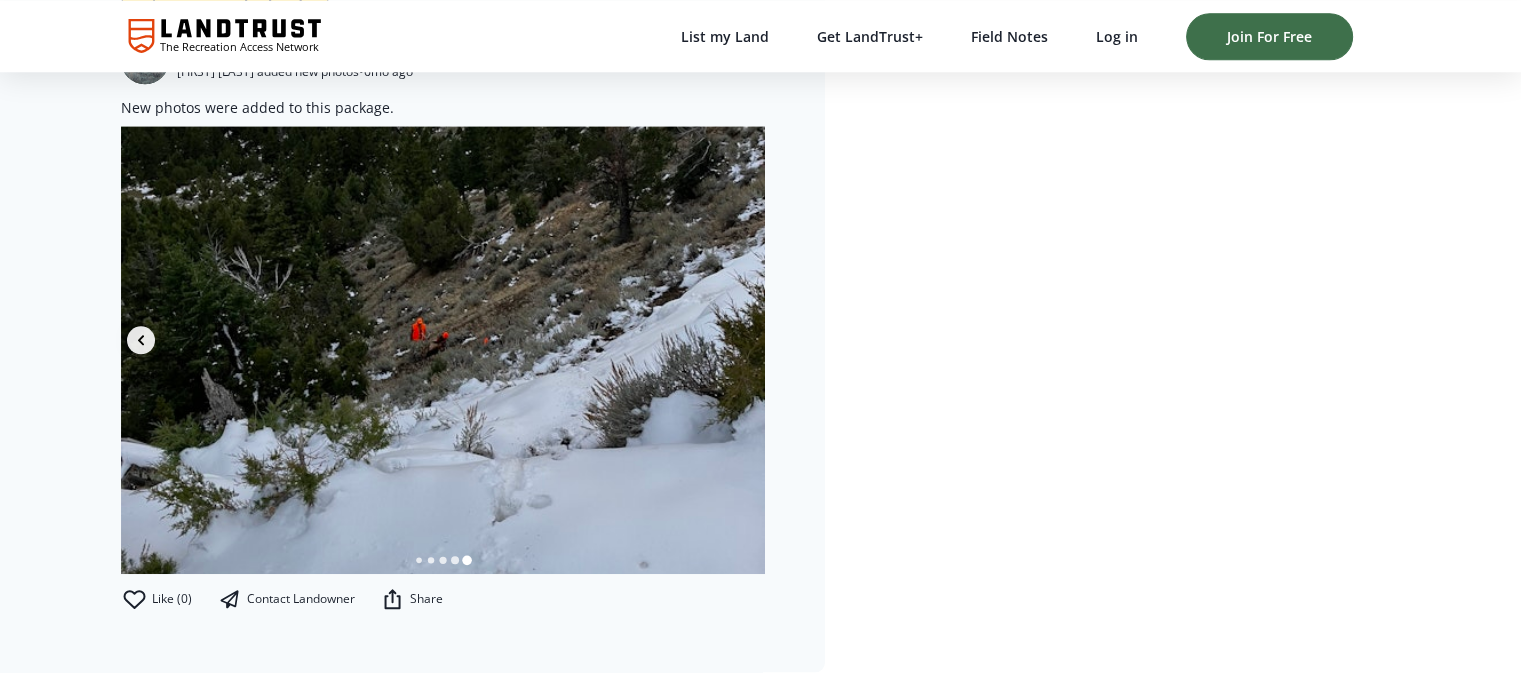 click at bounding box center [443, 350] 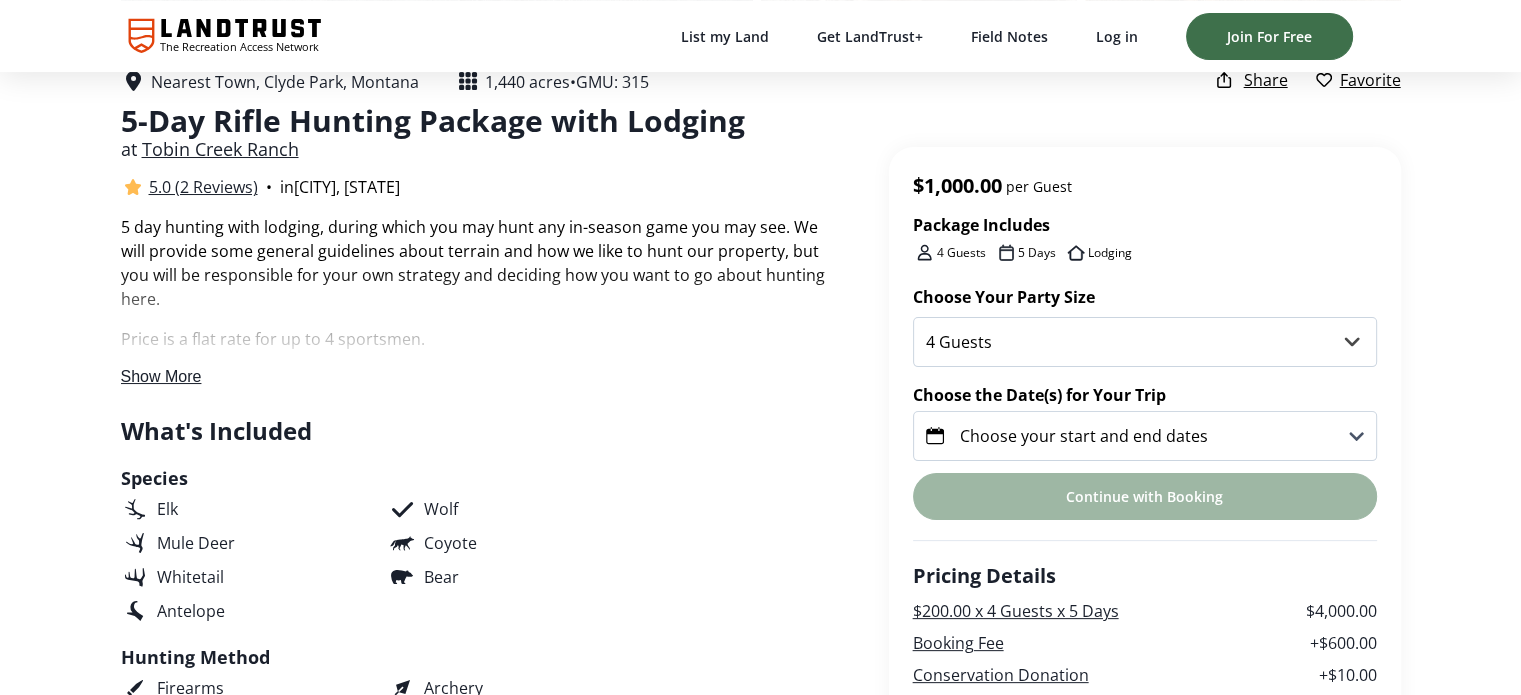 scroll, scrollTop: 400, scrollLeft: 0, axis: vertical 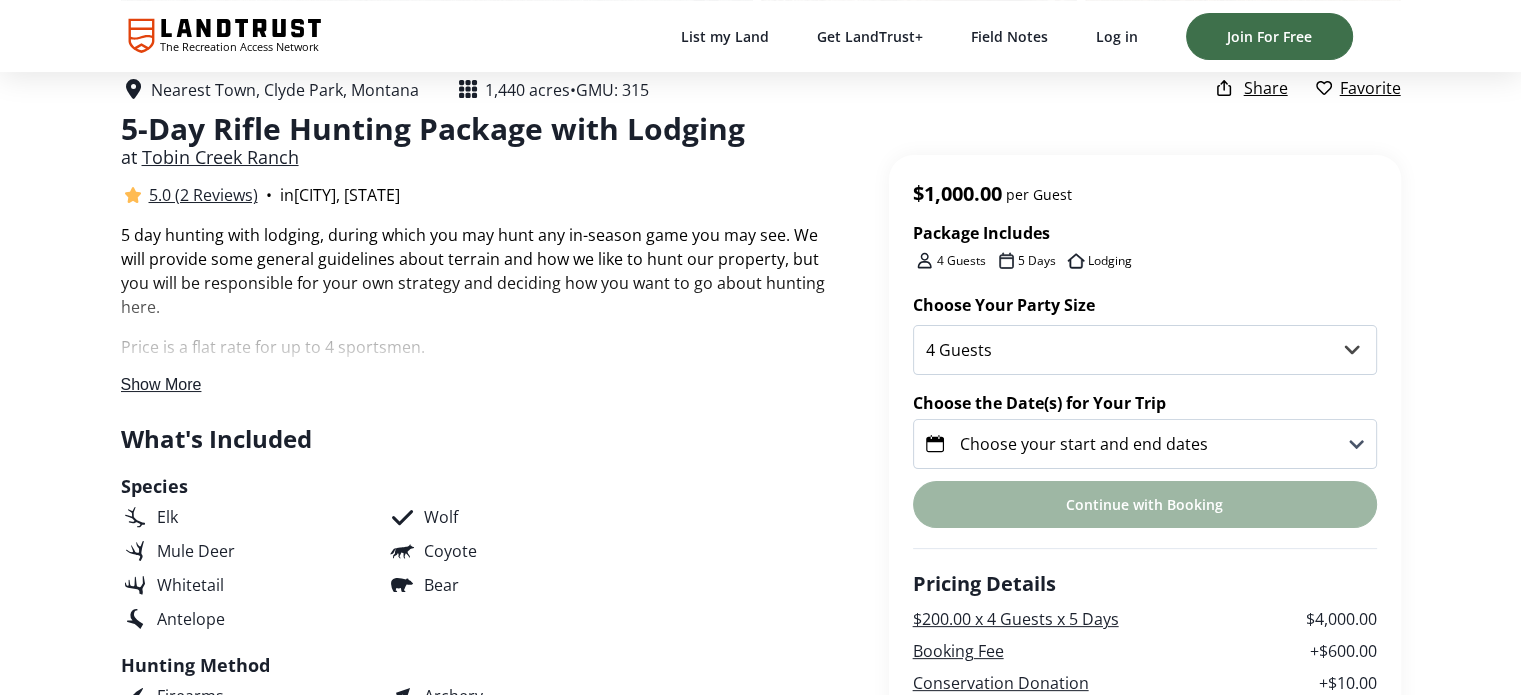click on "Show More" at bounding box center (161, 384) 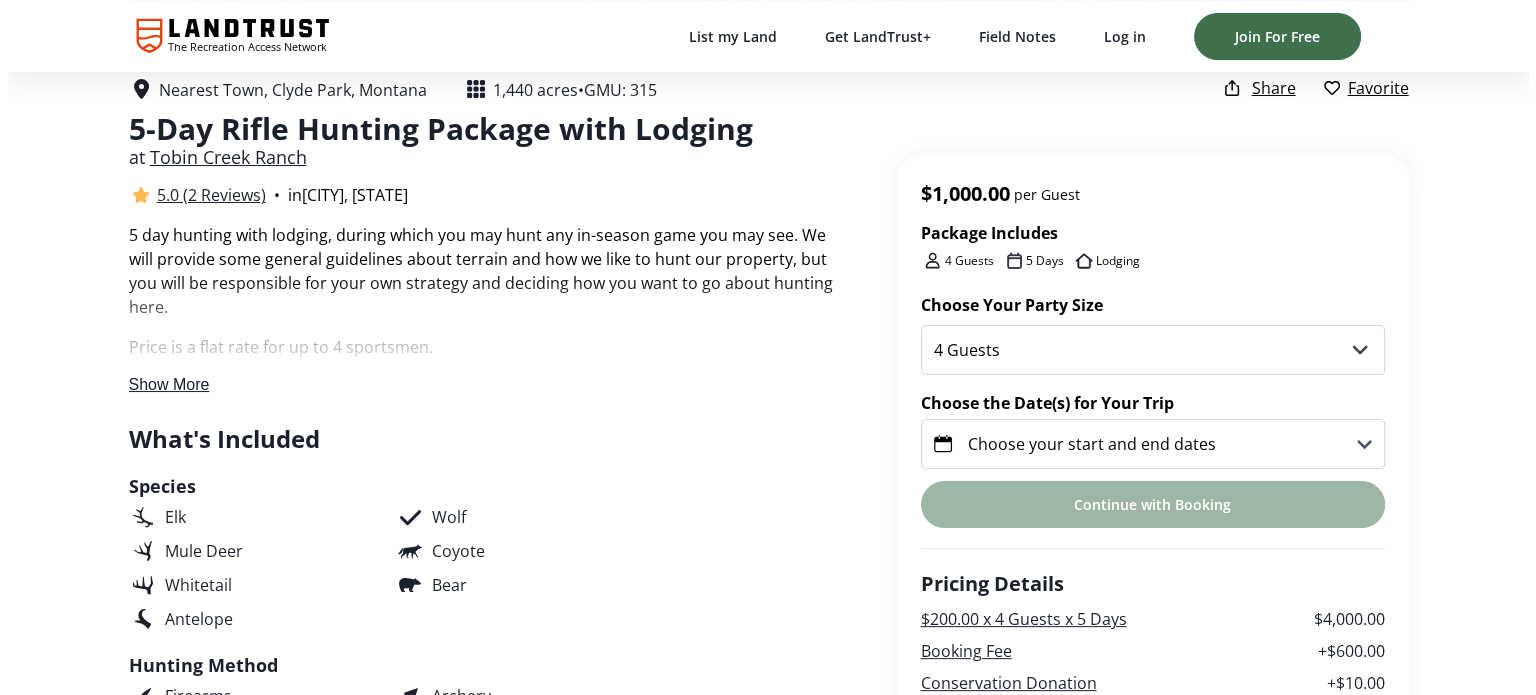 scroll, scrollTop: 0, scrollLeft: 0, axis: both 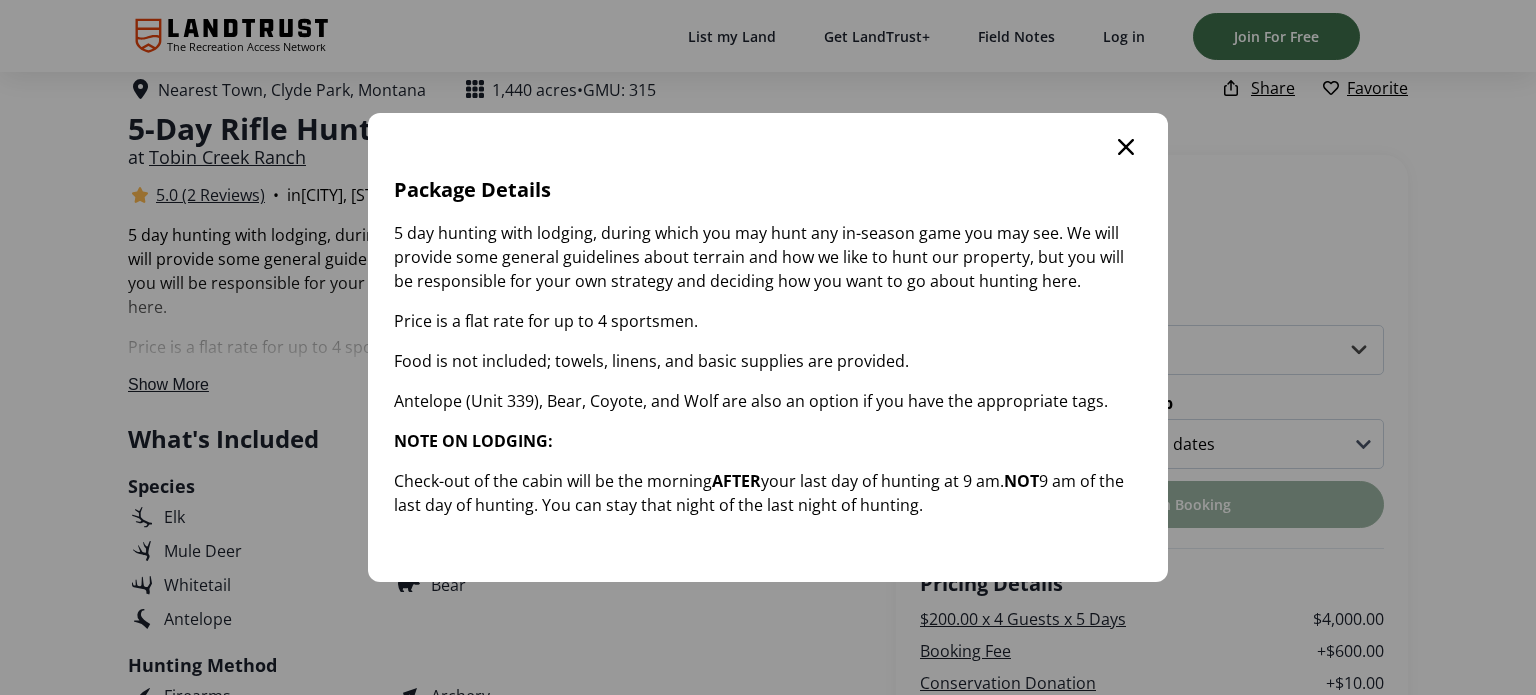 click 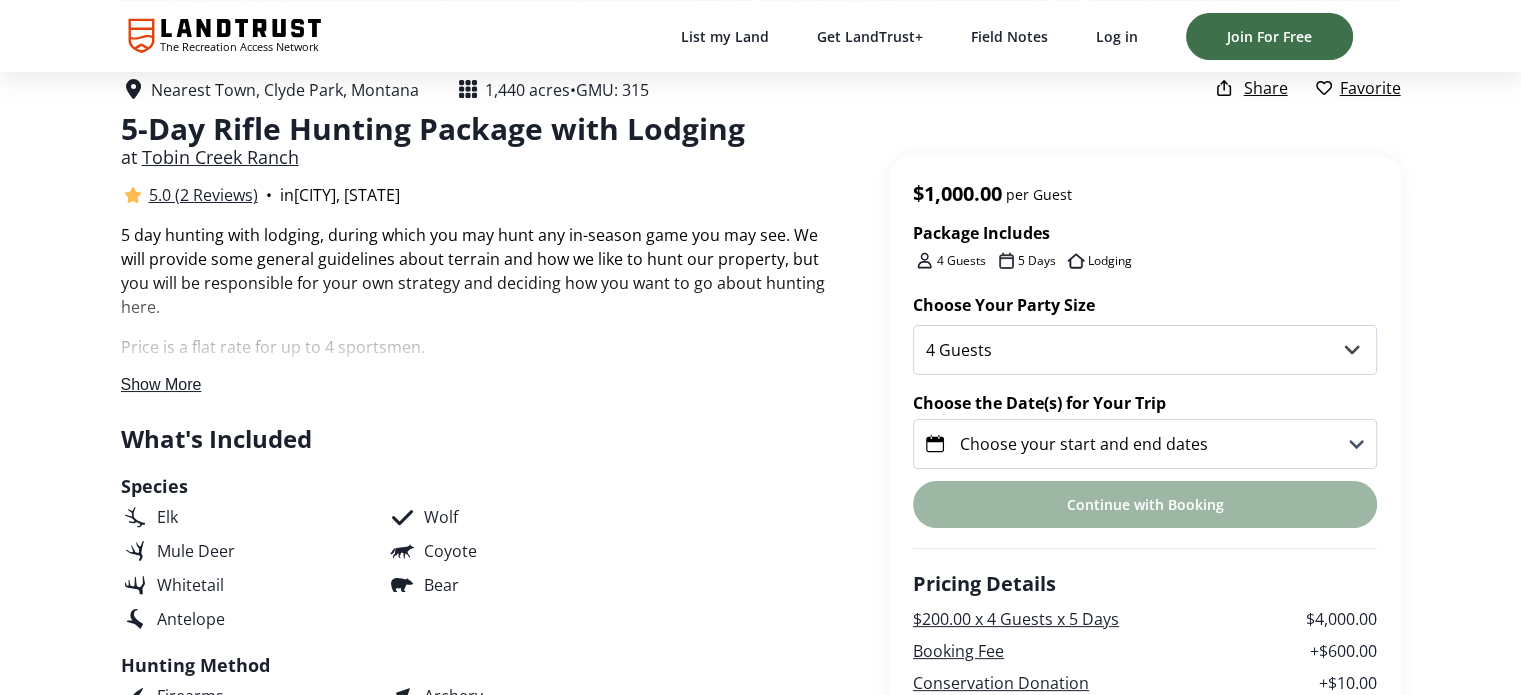 scroll, scrollTop: 0, scrollLeft: 0, axis: both 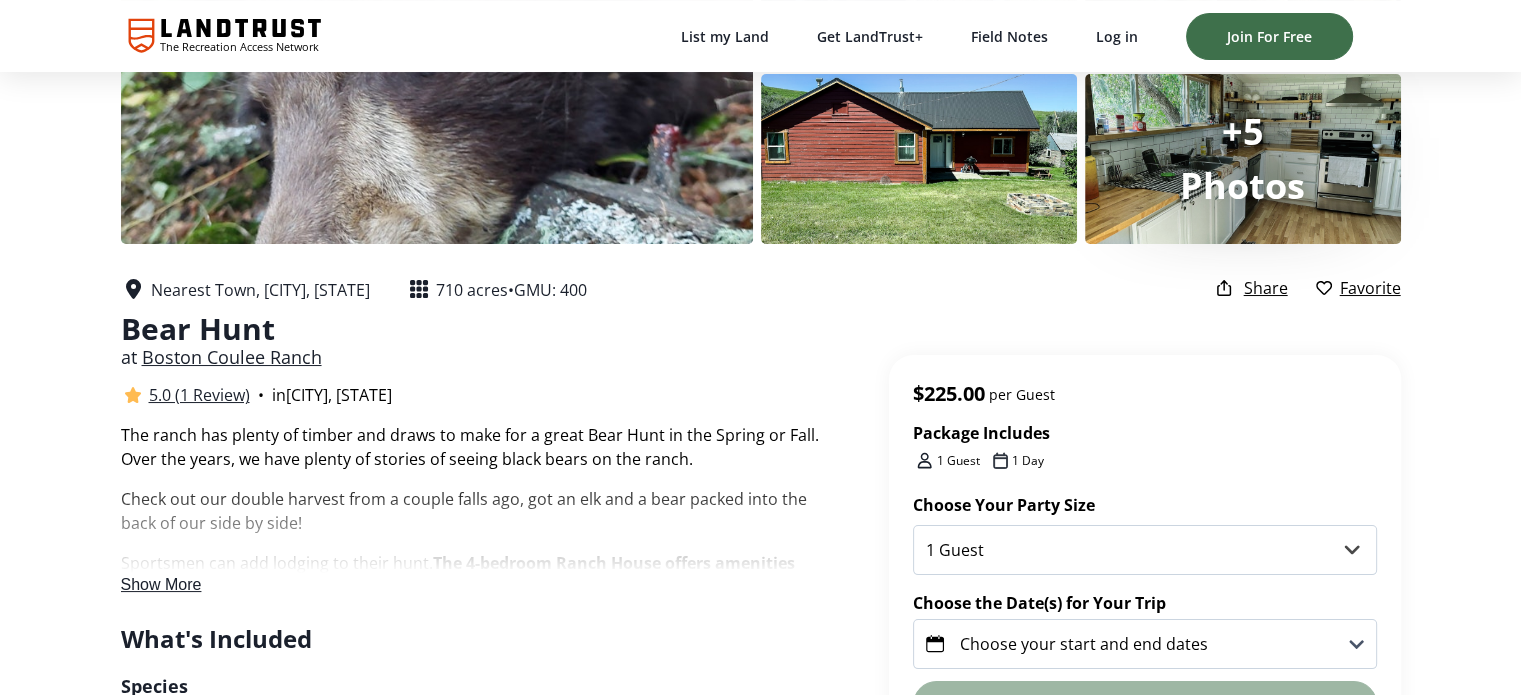 drag, startPoint x: 189, startPoint y: 584, endPoint x: 202, endPoint y: 560, distance: 27.294687 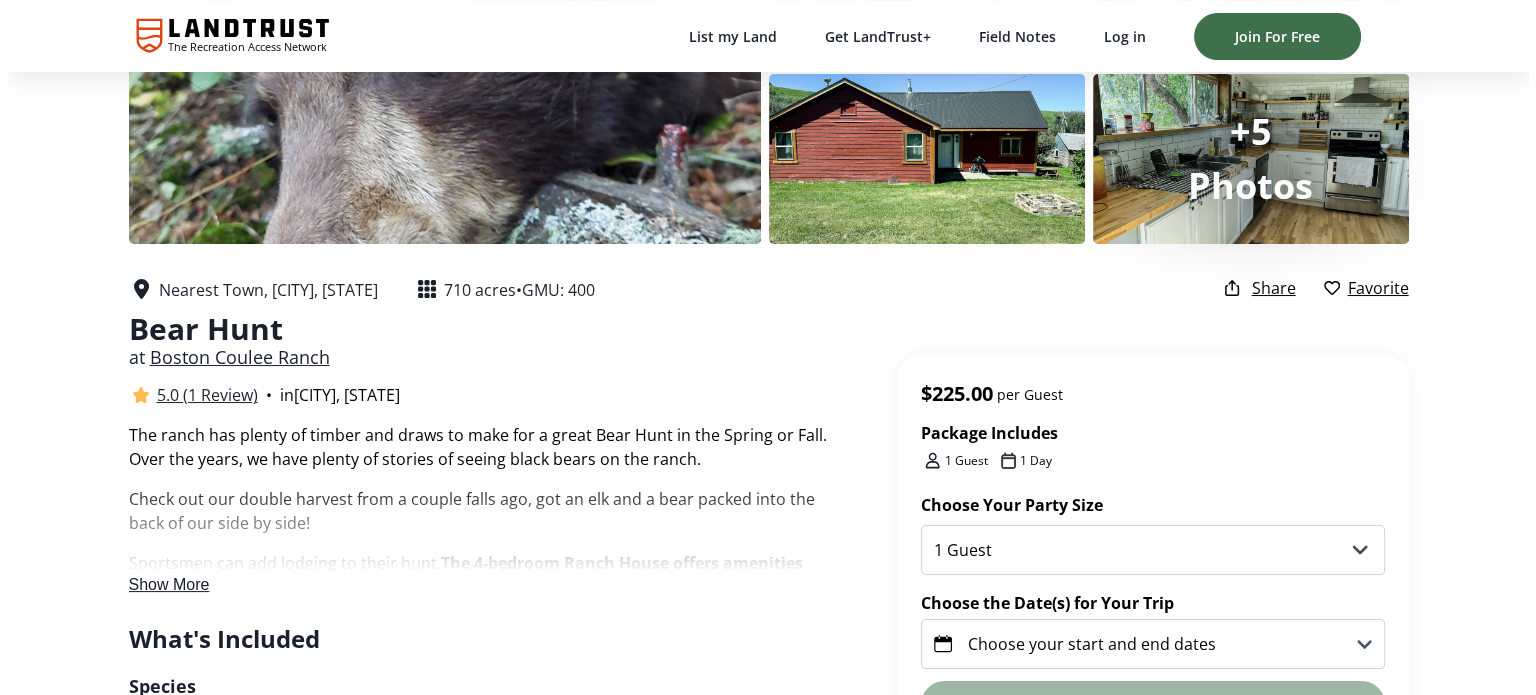 scroll, scrollTop: 0, scrollLeft: 0, axis: both 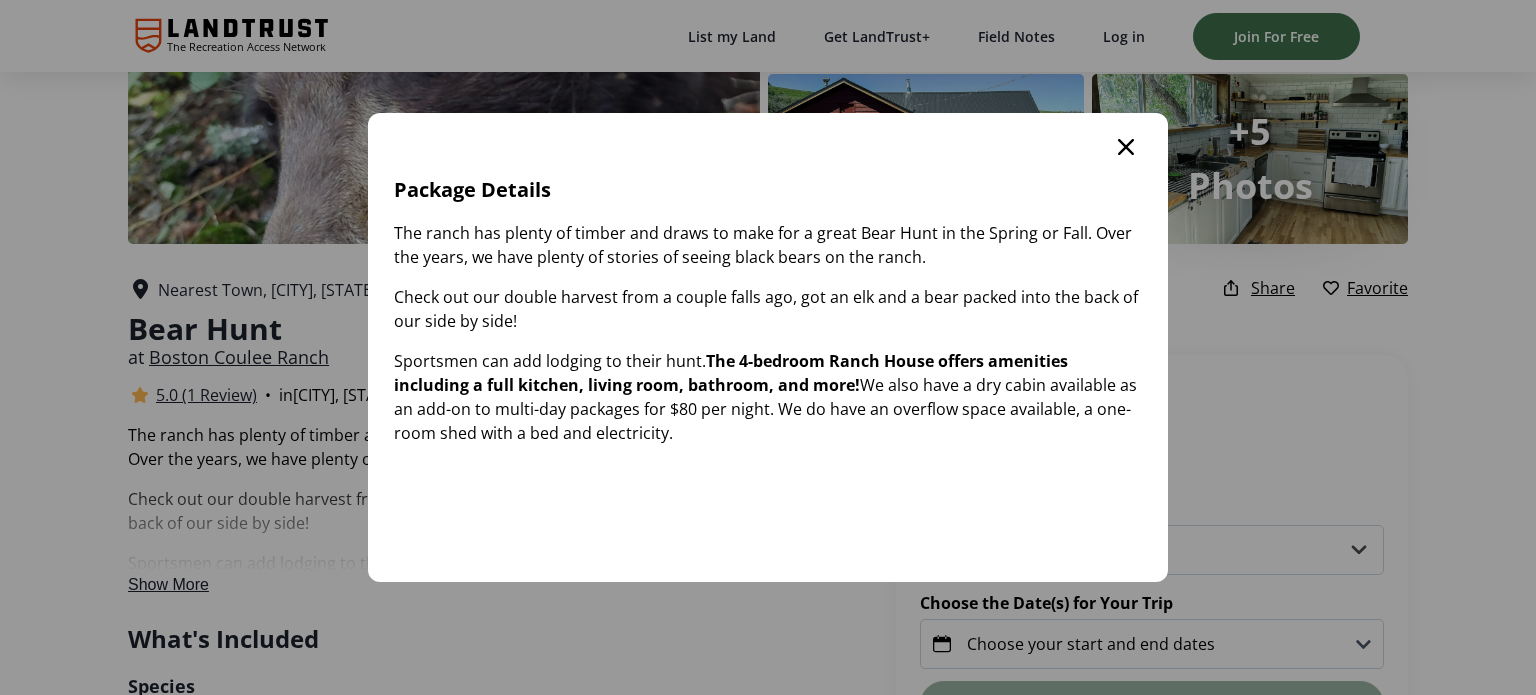 click 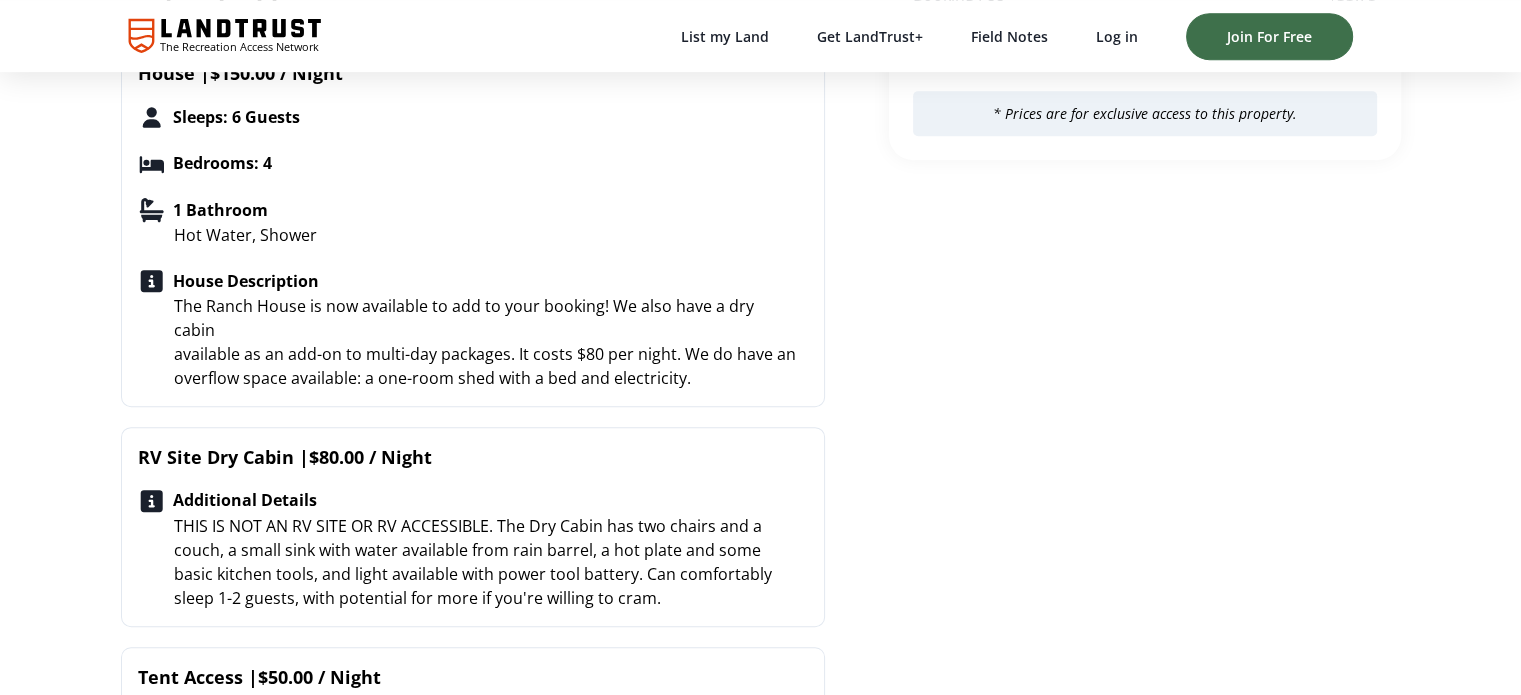 scroll, scrollTop: 1300, scrollLeft: 0, axis: vertical 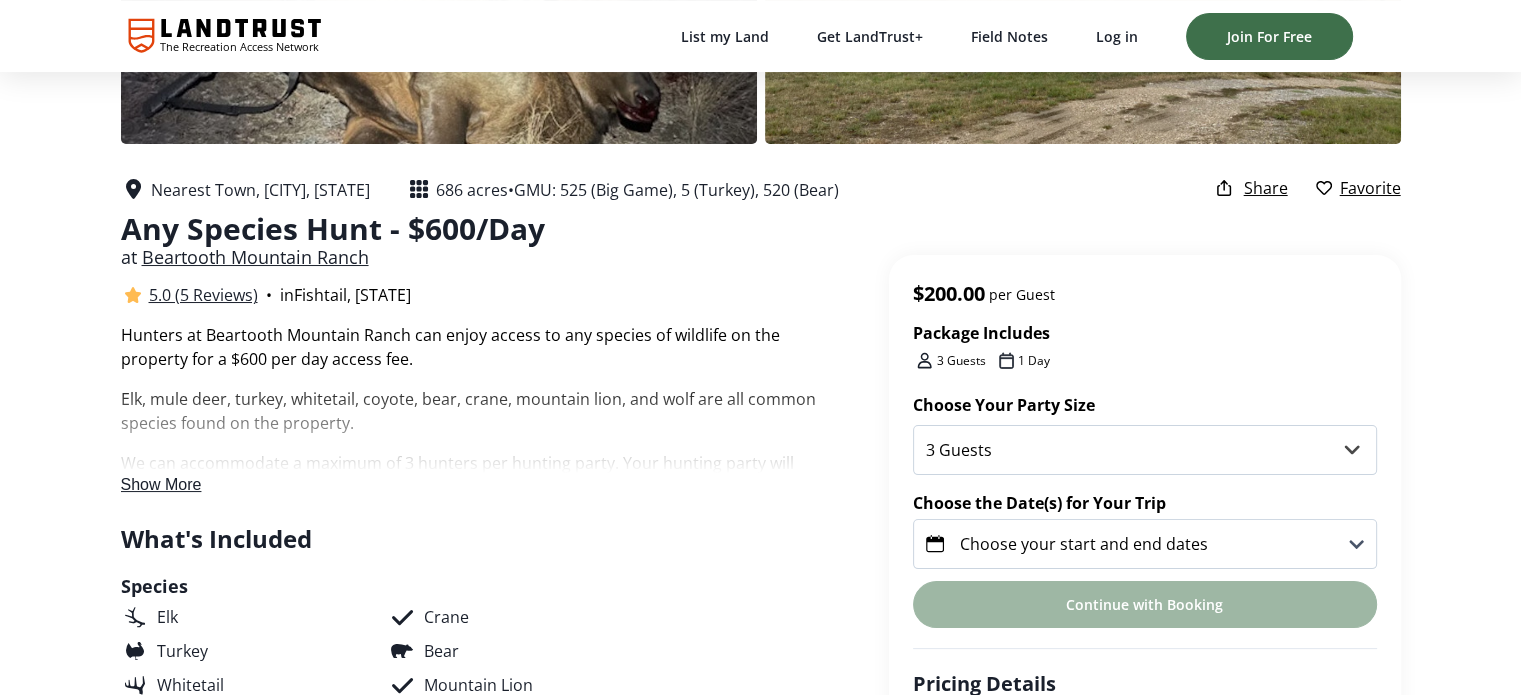 click on "Show More" at bounding box center [161, 484] 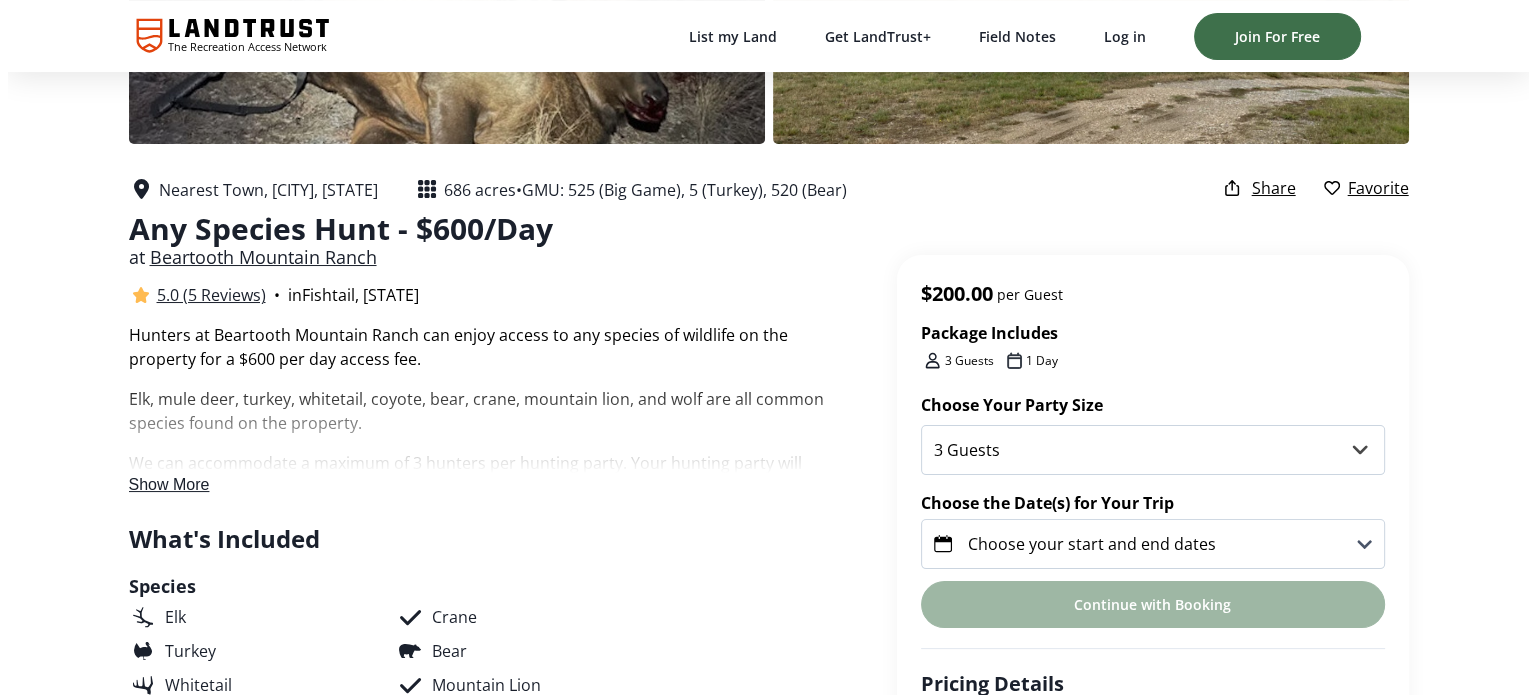 scroll, scrollTop: 0, scrollLeft: 0, axis: both 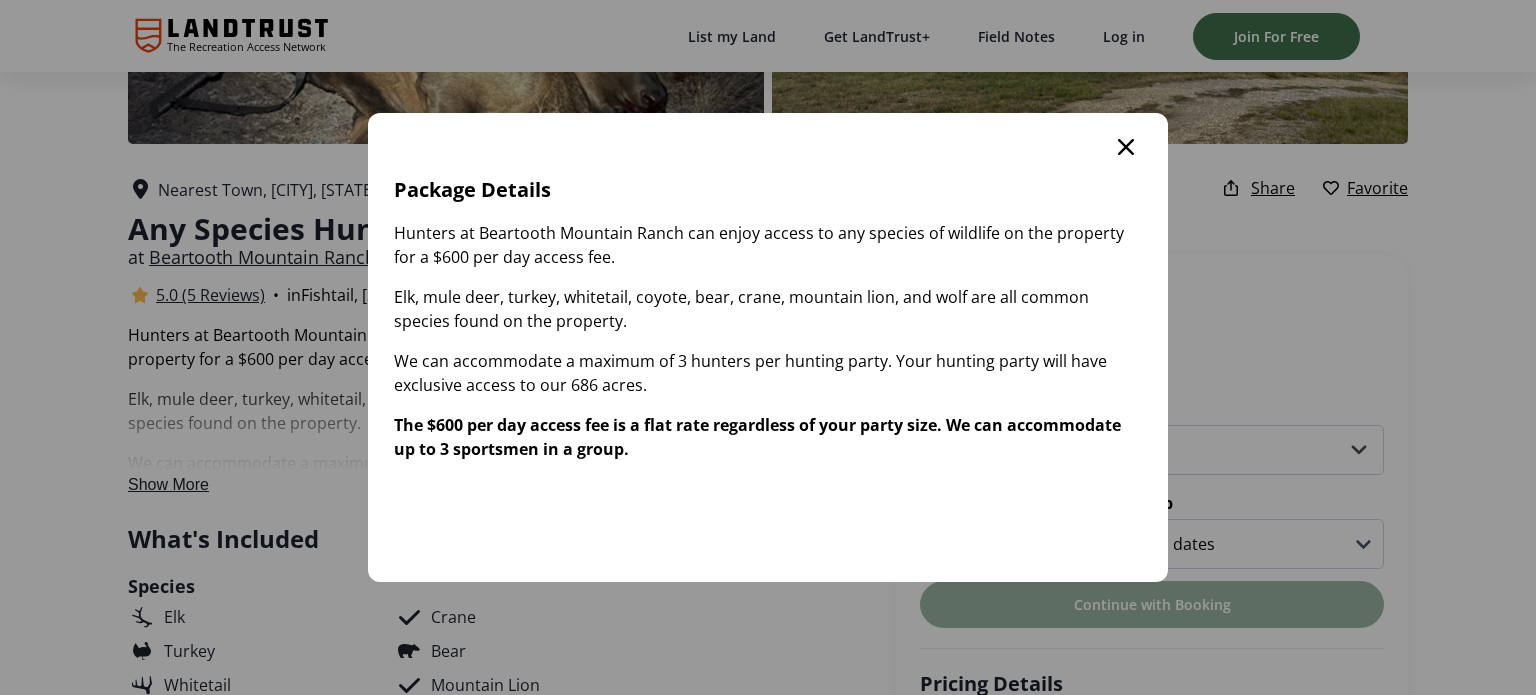 click 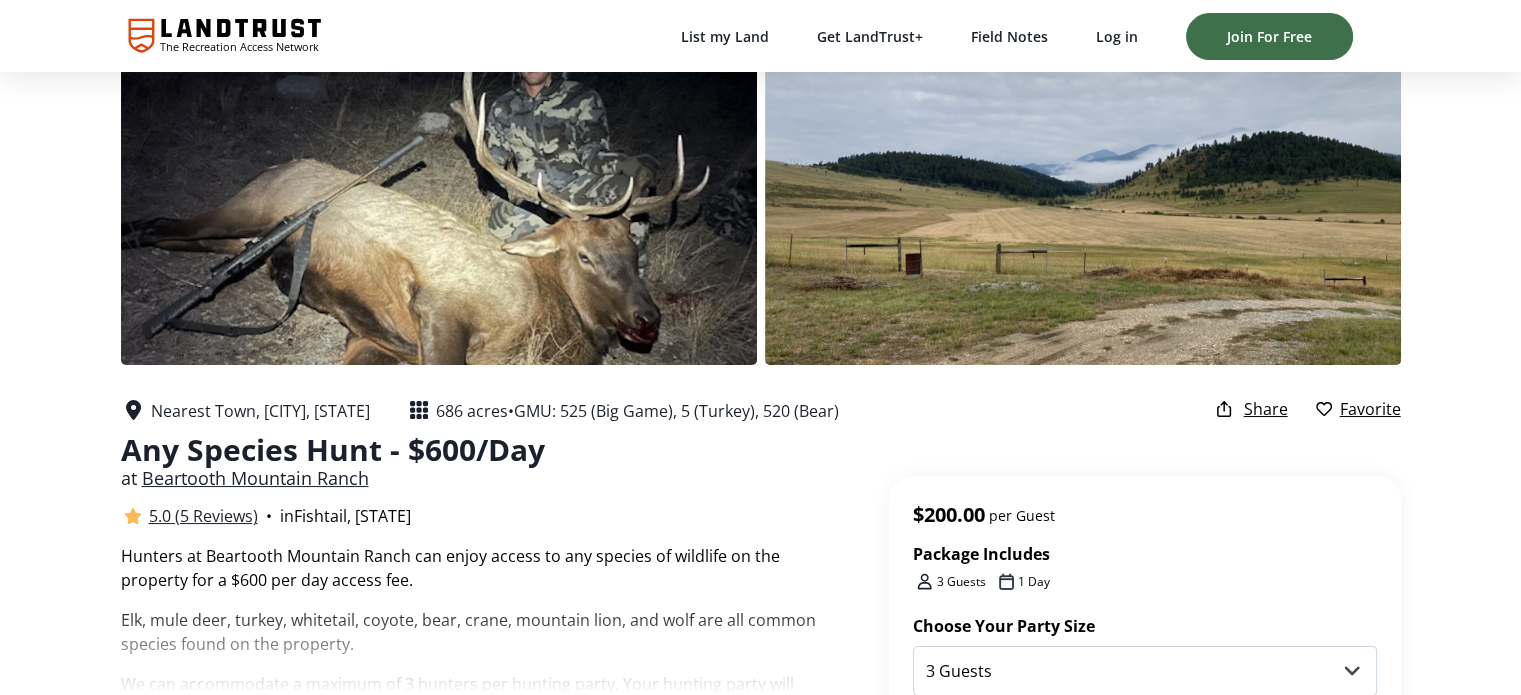 scroll, scrollTop: 0, scrollLeft: 0, axis: both 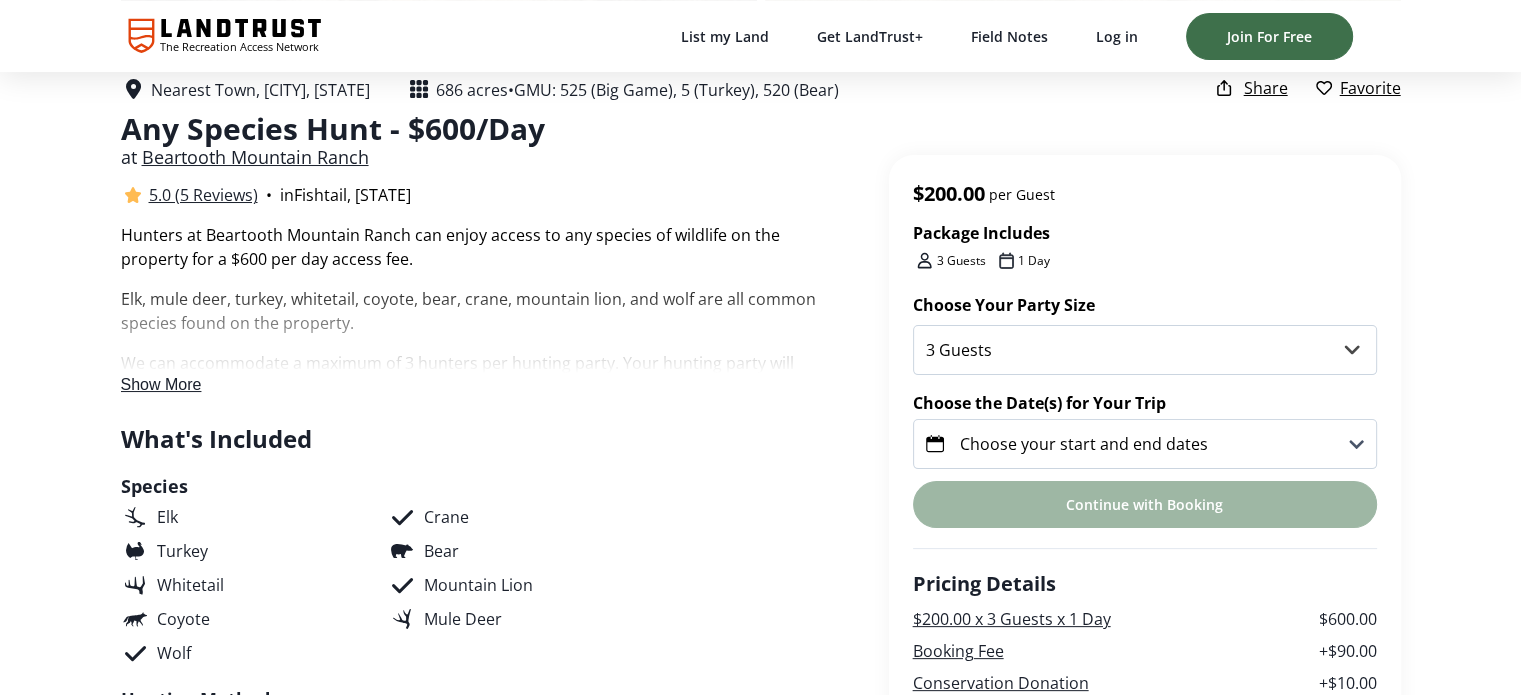 click on "Show More" at bounding box center [161, 384] 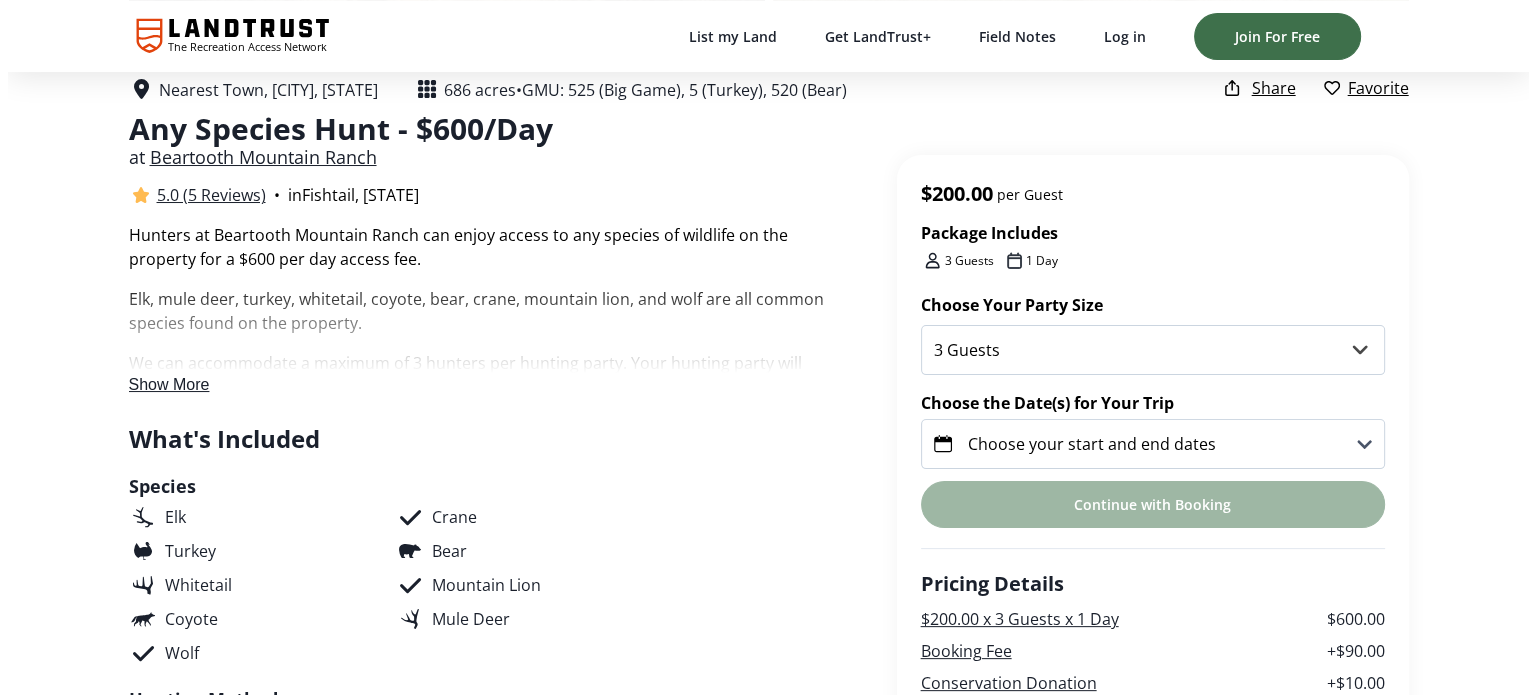 scroll, scrollTop: 0, scrollLeft: 0, axis: both 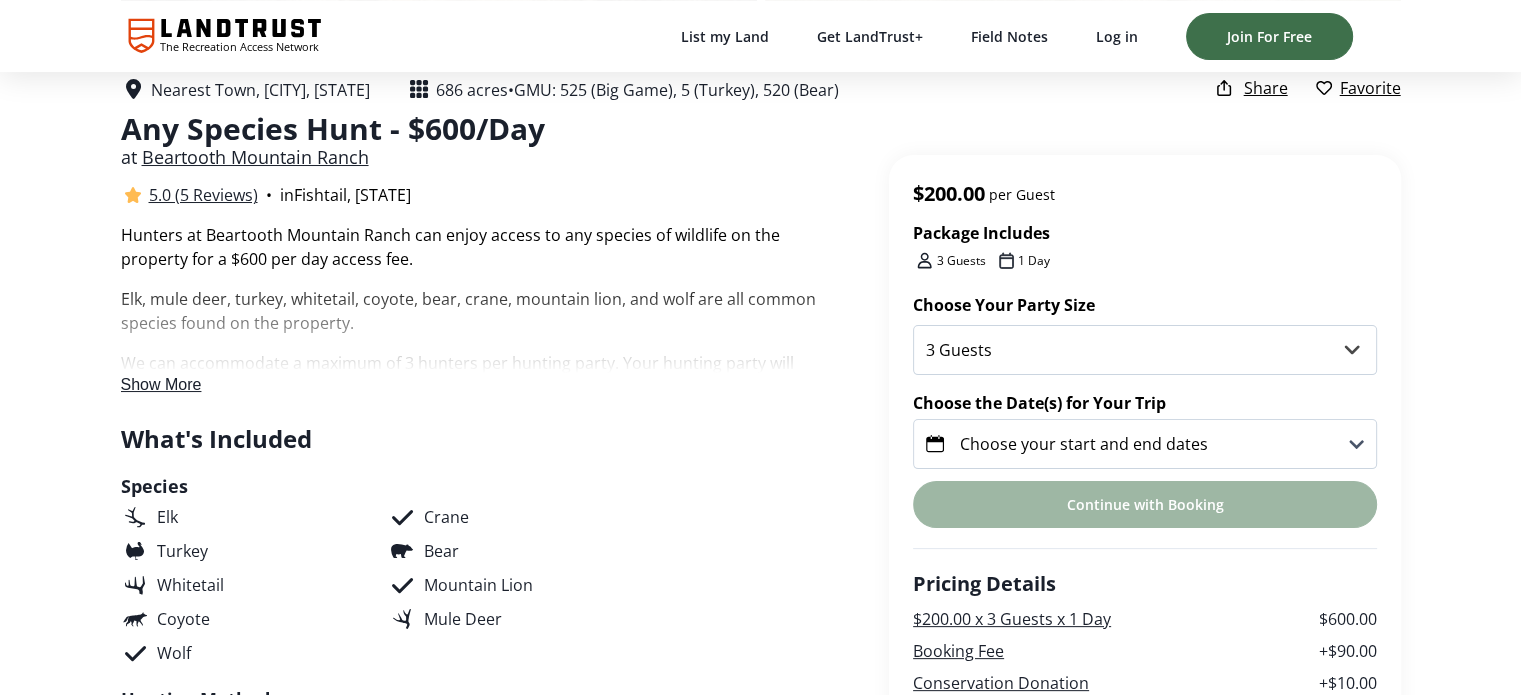 click on "Nearest Town, Nye, Montana  686 acres   •   GMU: 525 (Big Game), 5 (Turkey), 520 (Bear) Any Species Hunt - $600/Day  at   Beartooth Mountain Ranch 5.0 (5 Reviews) • in  Fishtail, MT Package Includes 3 Guests 1 Day Share Favorite Hunters at Beartooth Mountain Ranch can enjoy access to any species of wildlife on the property for a $600 per day access fee.
Elk, mule deer, turkey, whitetail, coyote, bear, crane, mountain lion, and wolf are all common species found on the property.
We can accommodate a maximum of 3 hunters per hunting party. Your hunting party will have exclusive access to our 686 acres.
The $600 per day access fee is a flat rate regardless of your party size. We can accommodate up to 3 sportsmen in a group.
Show More Package Details Hunters at Beartooth Mountain Ranch can enjoy access to any species of wildlife on the property for a $600 per day access fee.
What's Included Species Elk Turkey Whitetail Coyote Wolf Crane Bear Mountain Lion Mule Deer Hunting Method Firearms" at bounding box center [760, 2683] 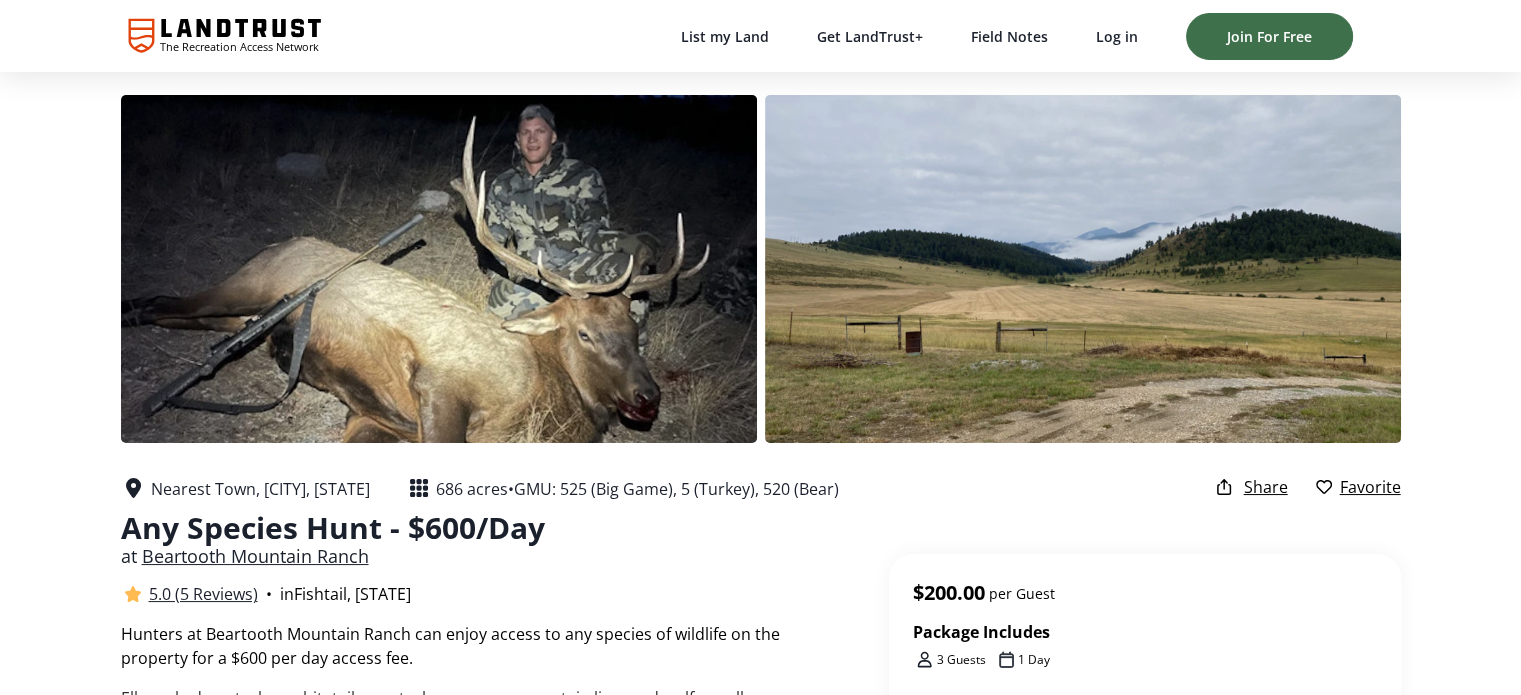 scroll, scrollTop: 0, scrollLeft: 0, axis: both 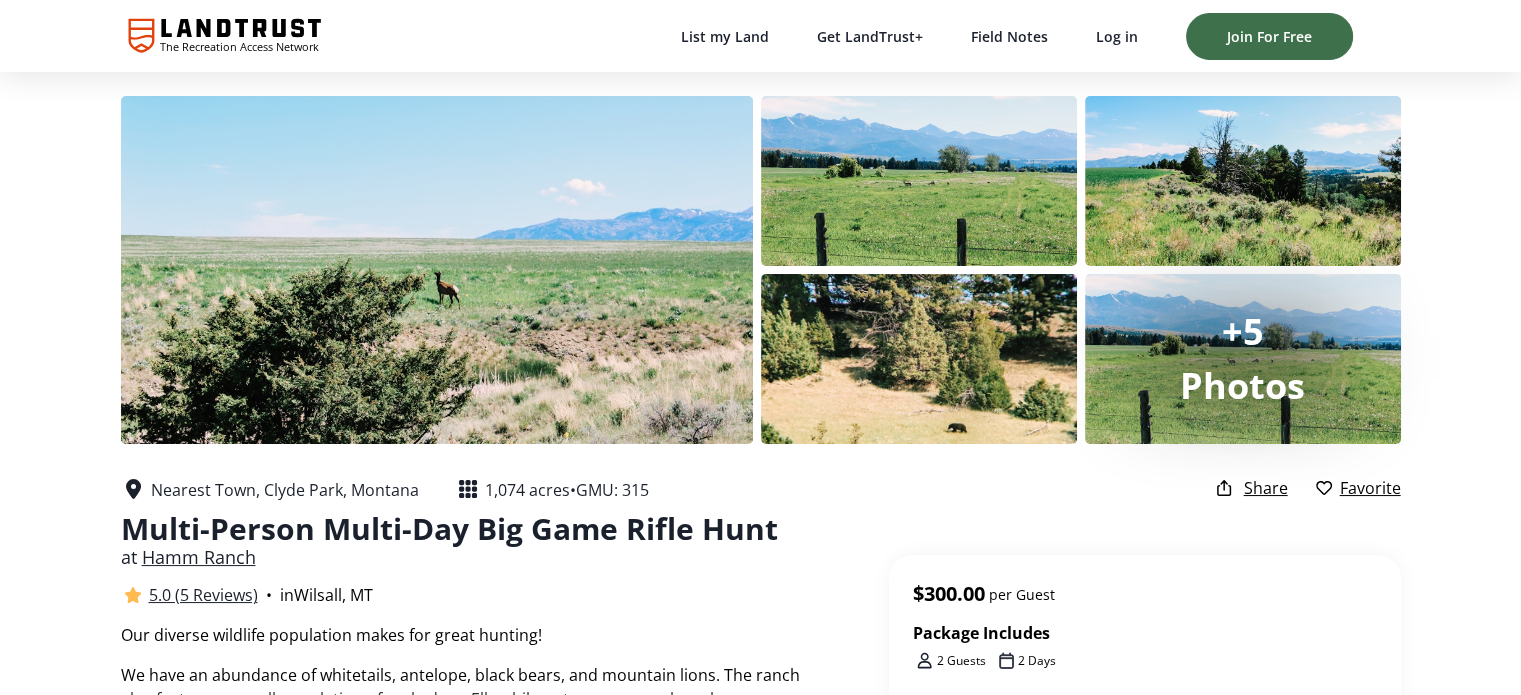 click on "Photos" at bounding box center [1243, 386] 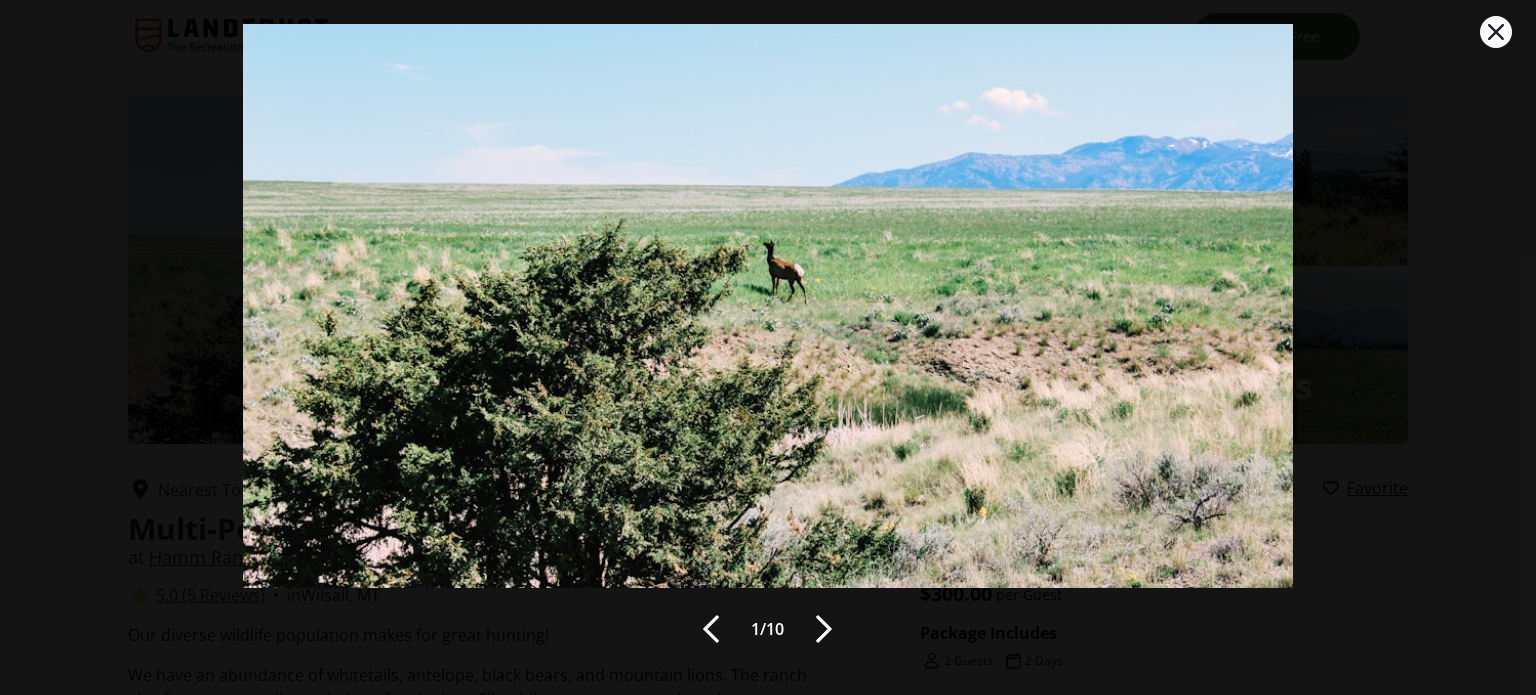 scroll, scrollTop: 70, scrollLeft: 0, axis: vertical 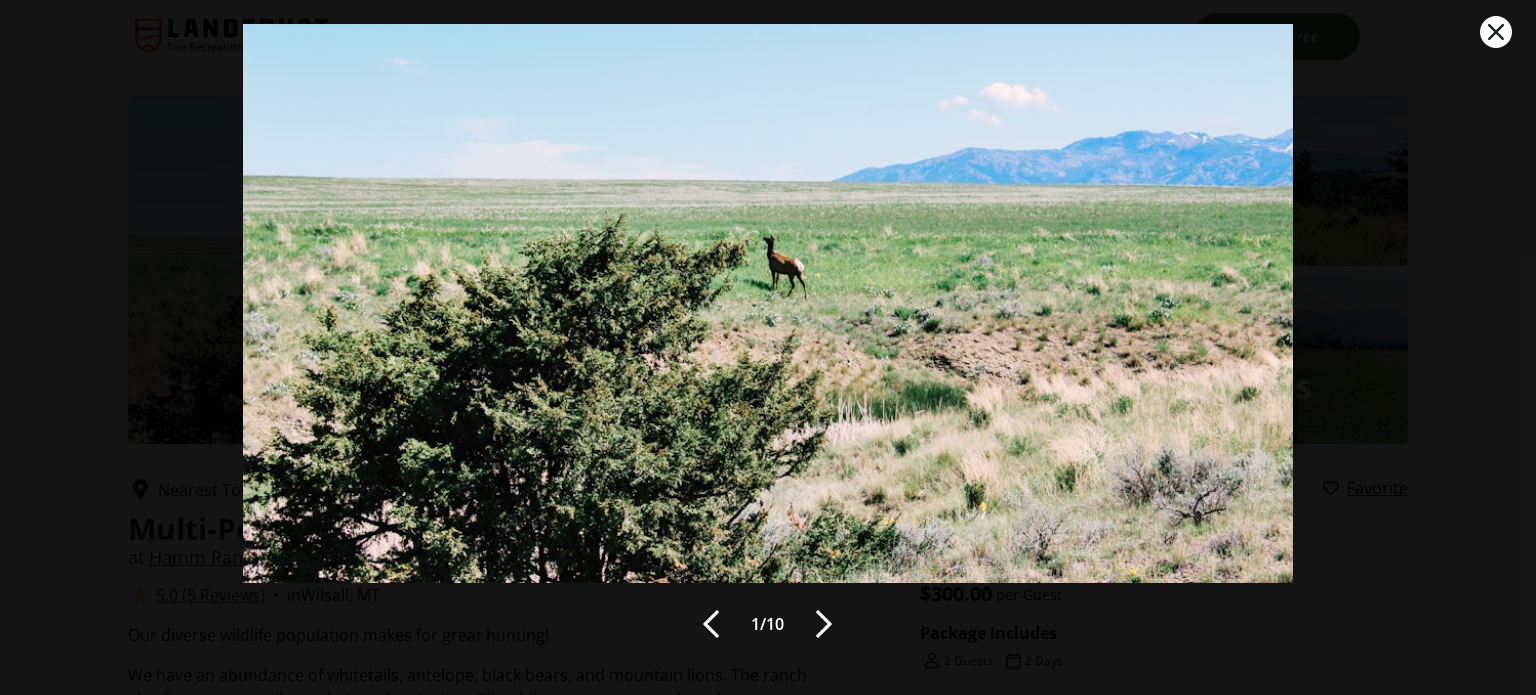 click at bounding box center [824, 624] 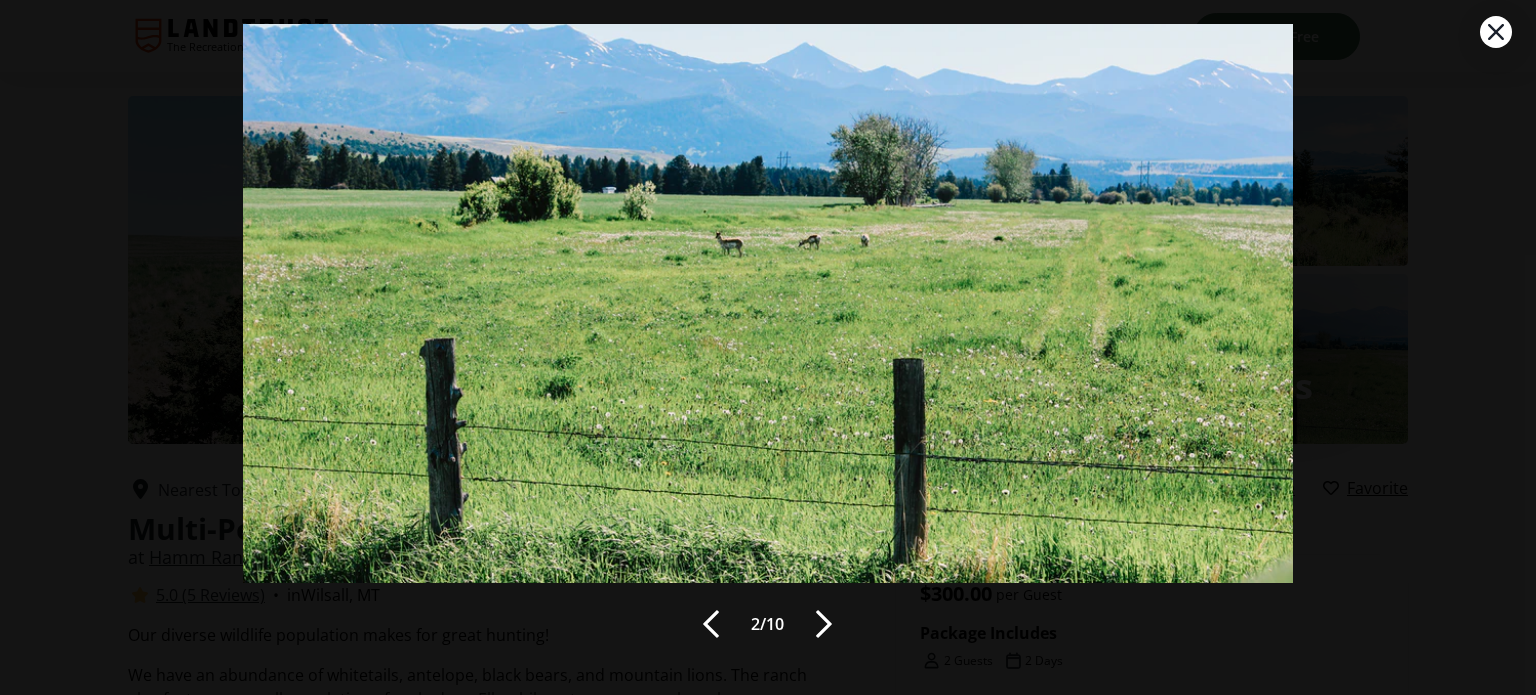 click at bounding box center [824, 624] 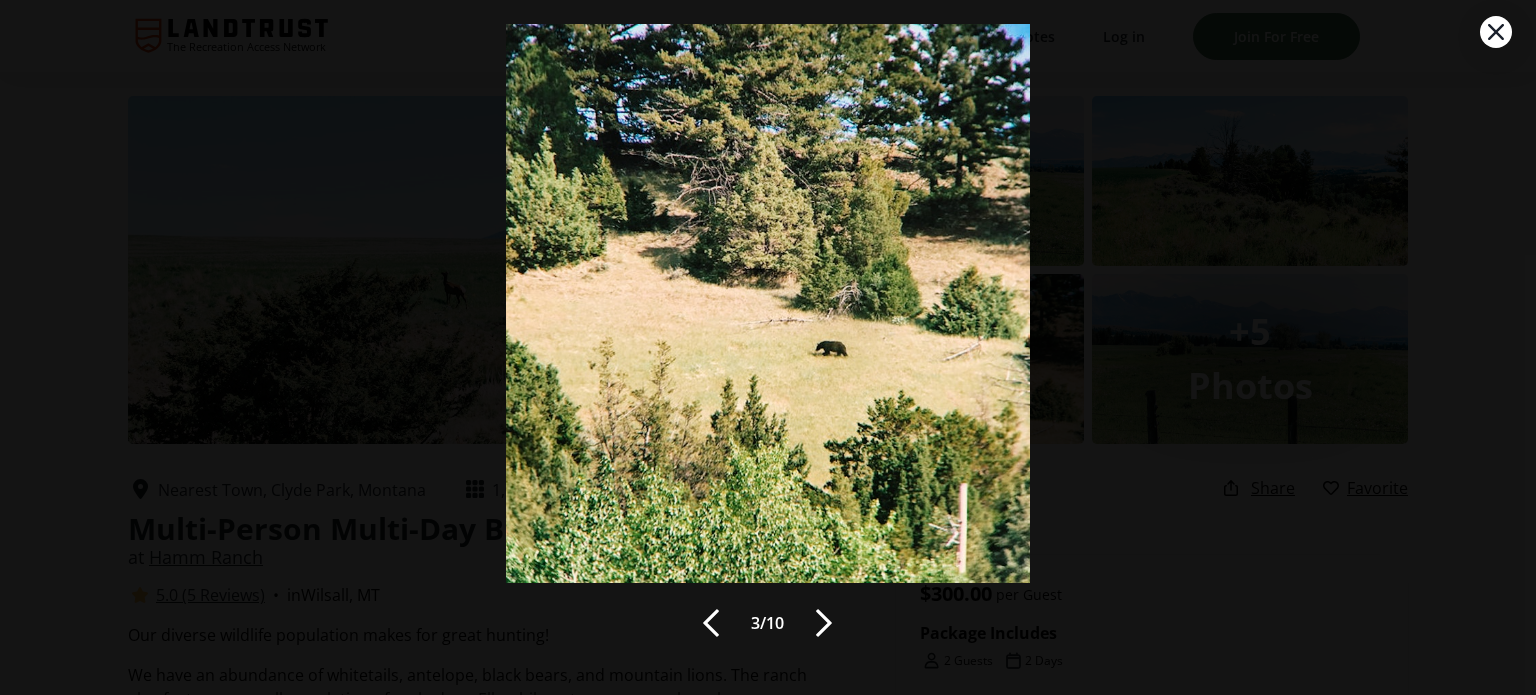 click at bounding box center [824, 623] 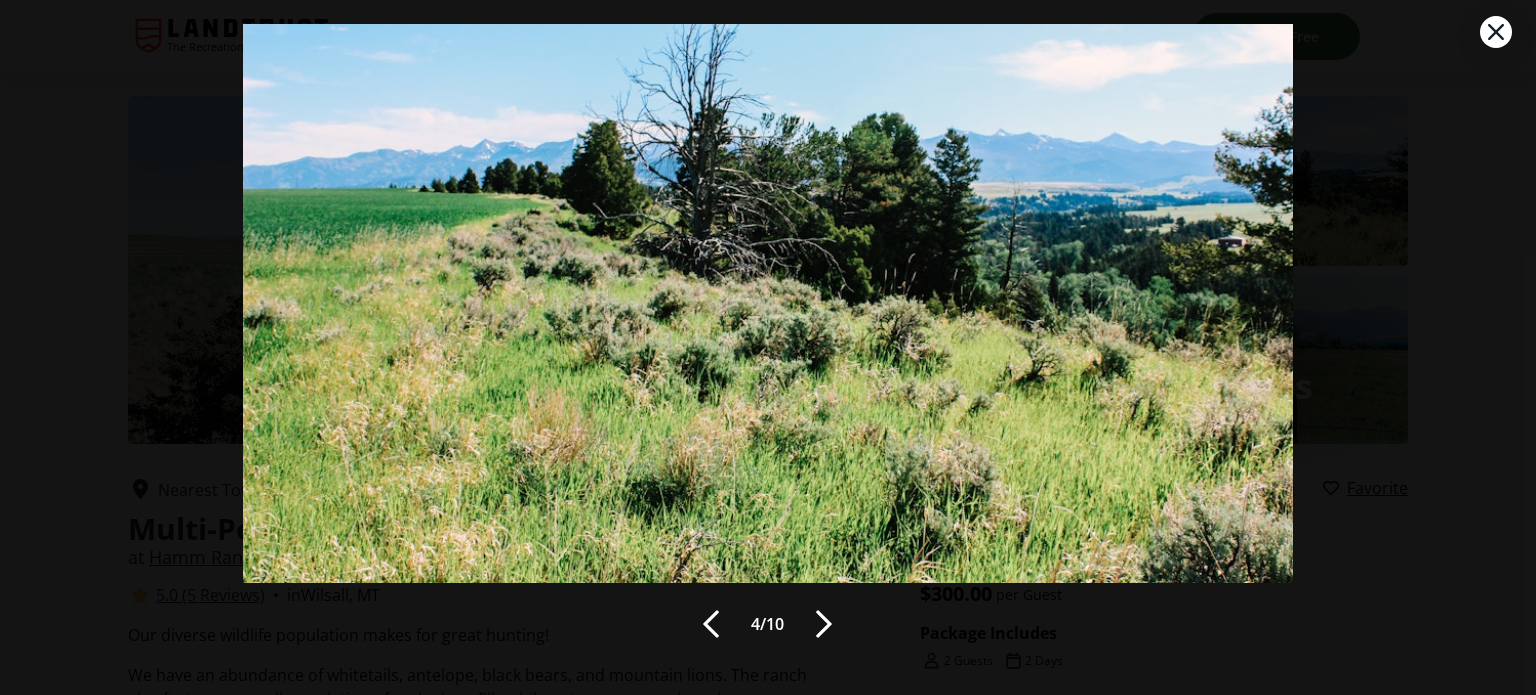 click at bounding box center [824, 624] 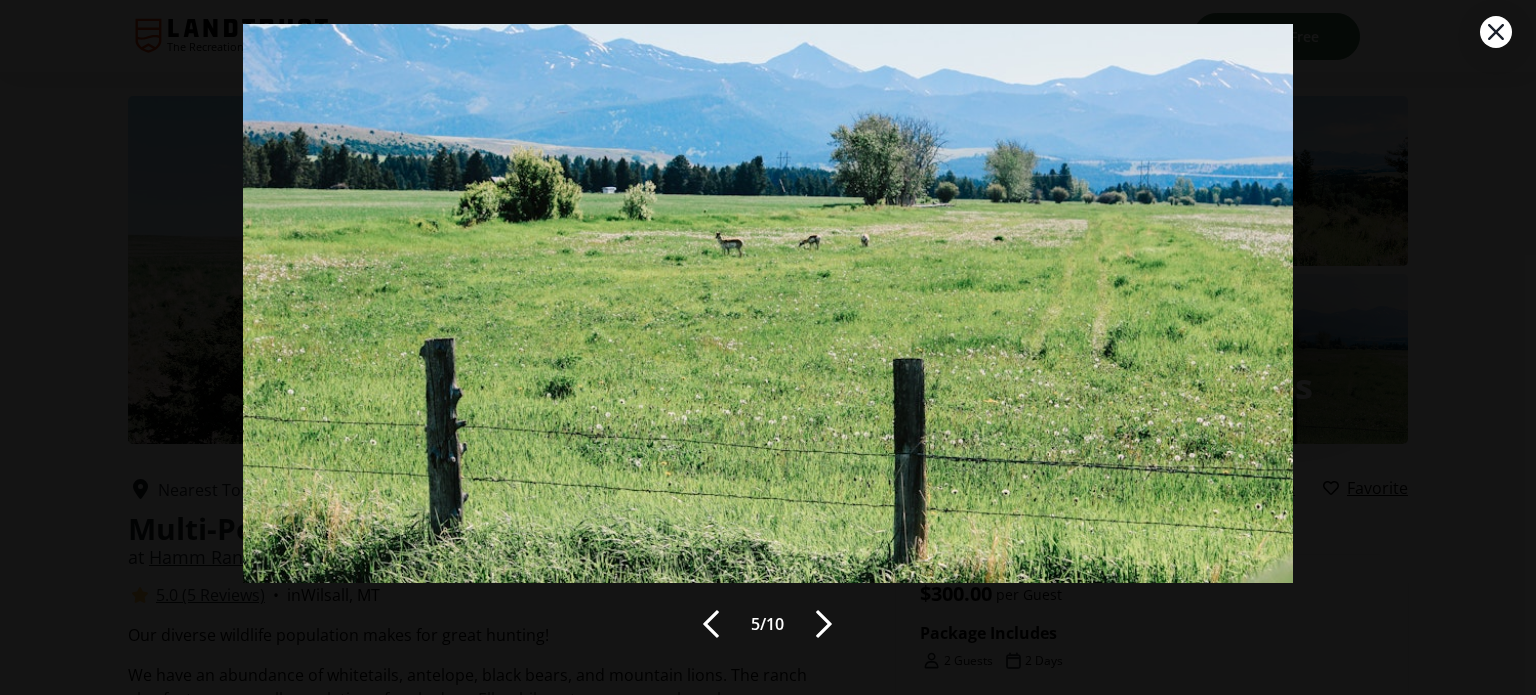click at bounding box center (824, 624) 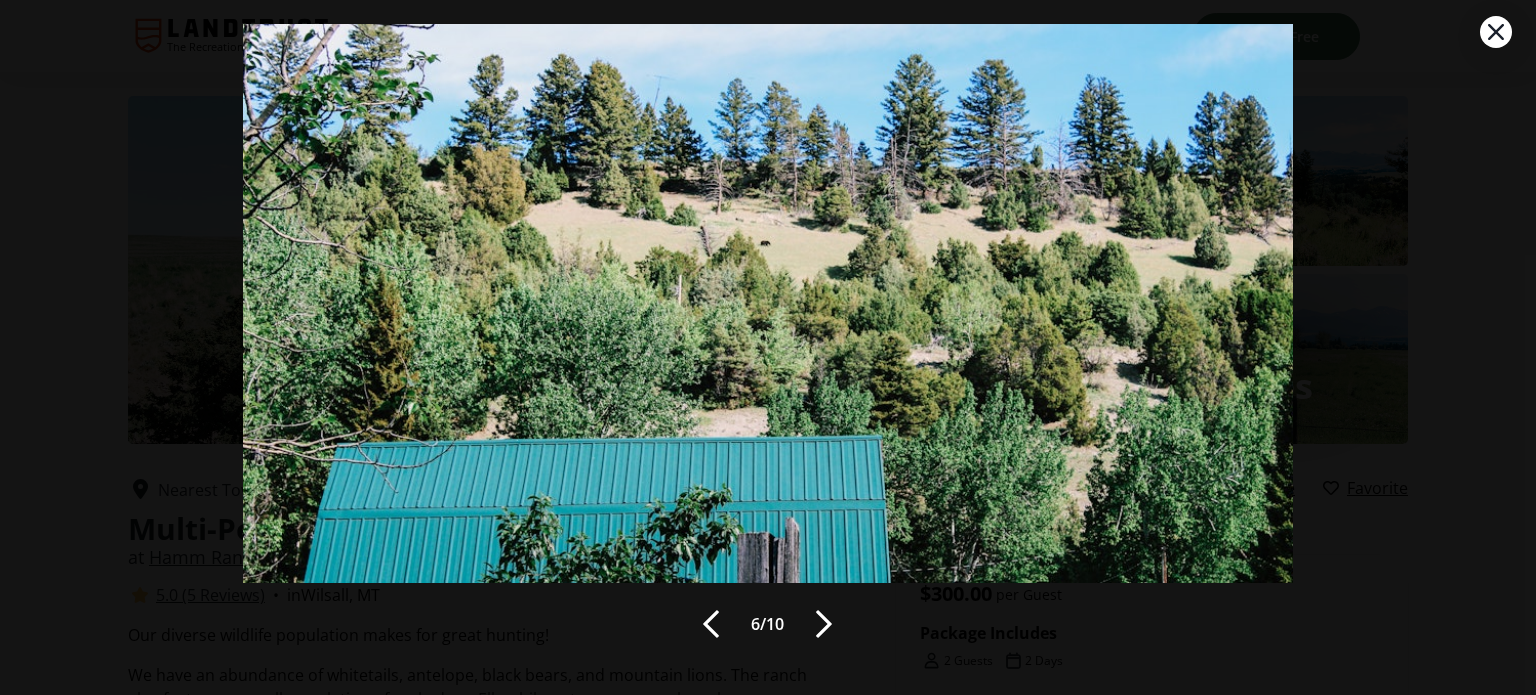 click at bounding box center (824, 624) 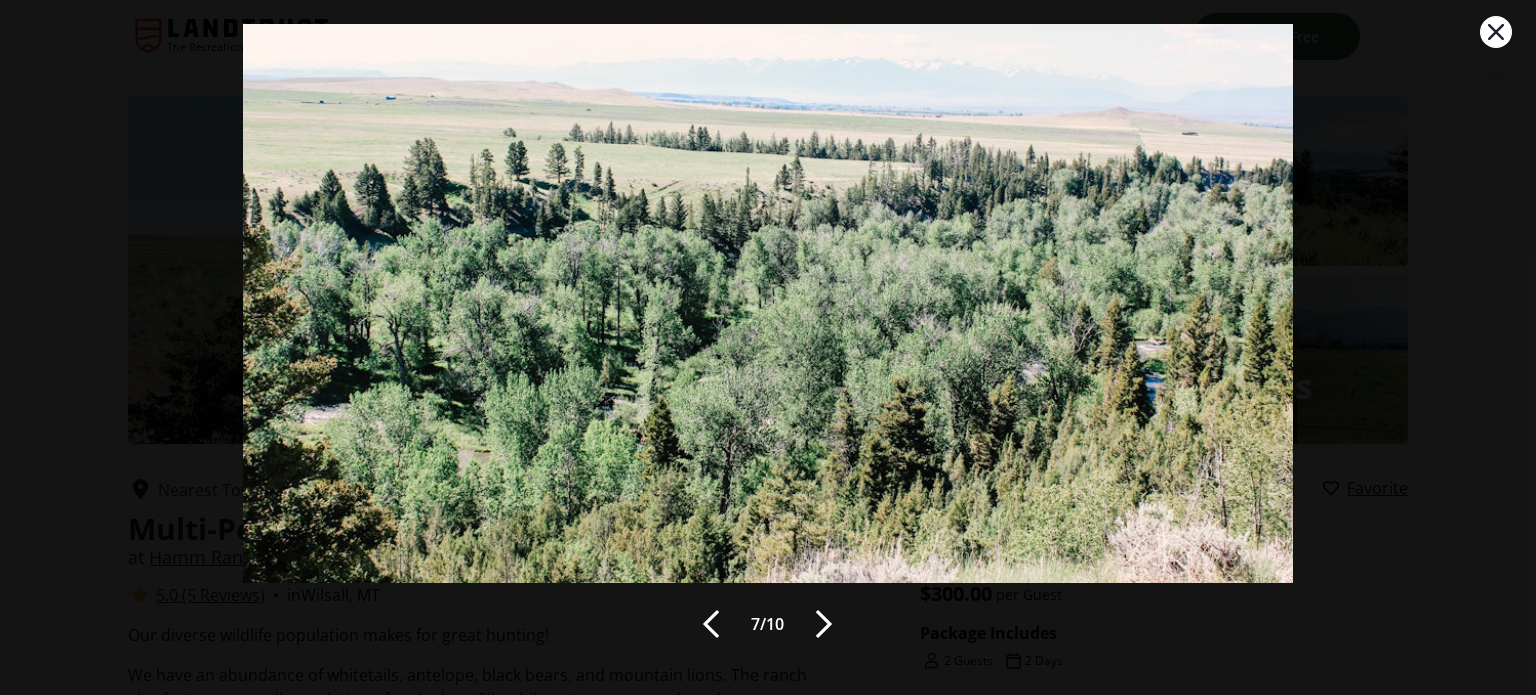 click at bounding box center [824, 624] 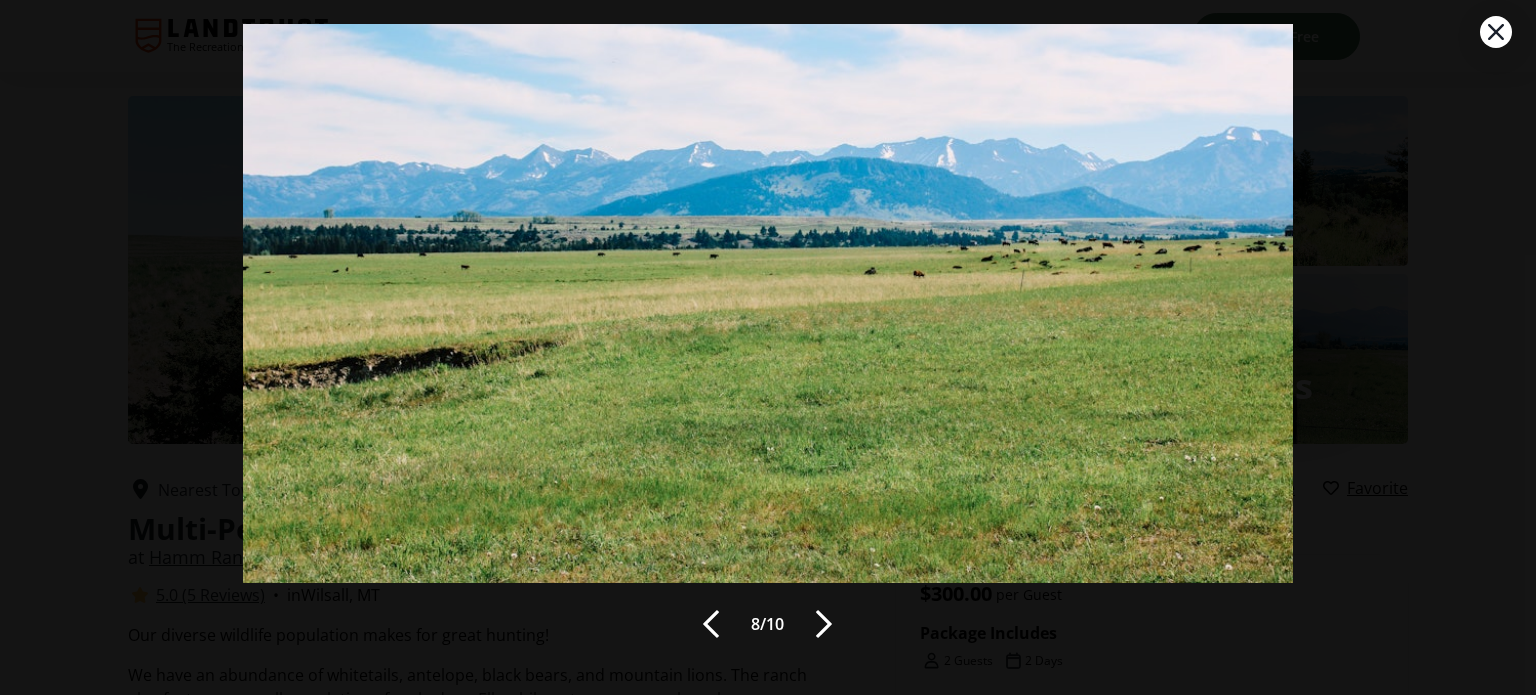 click at bounding box center [824, 624] 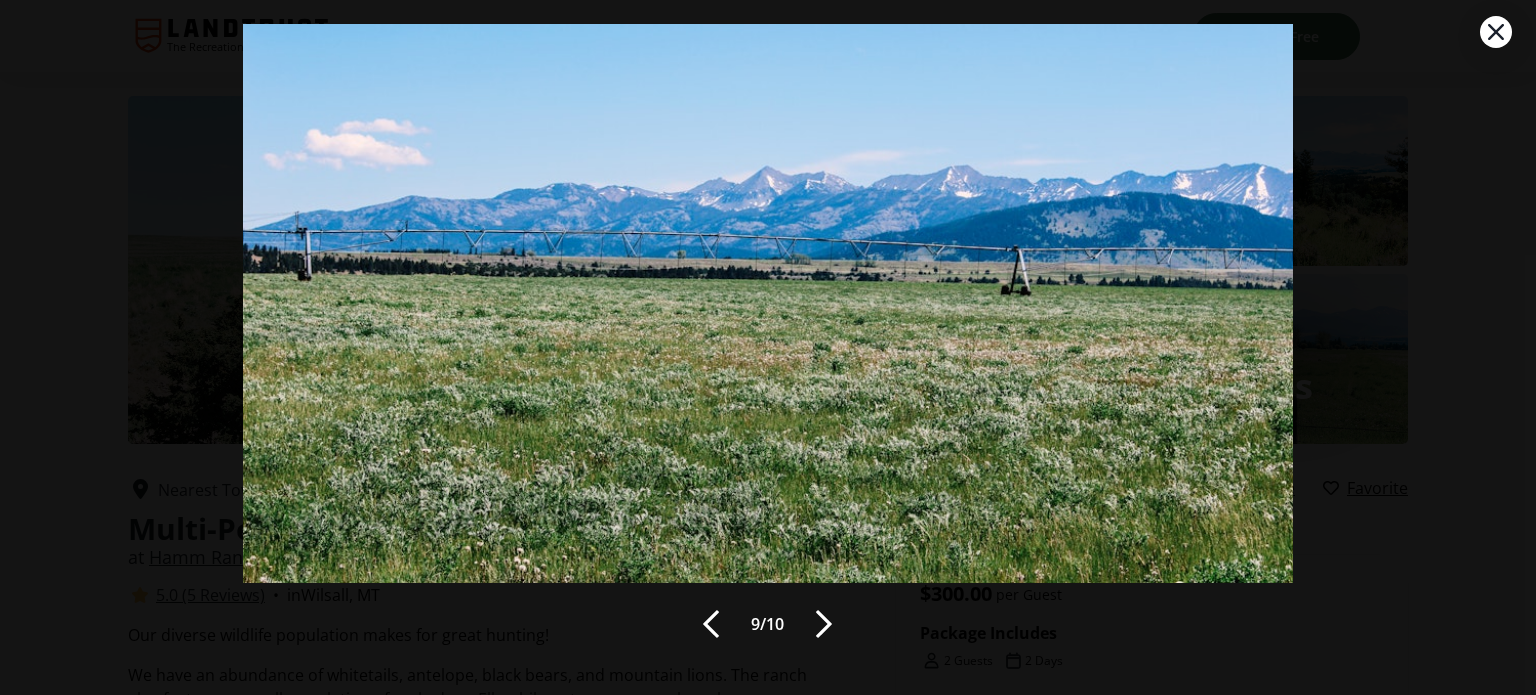 click at bounding box center [824, 624] 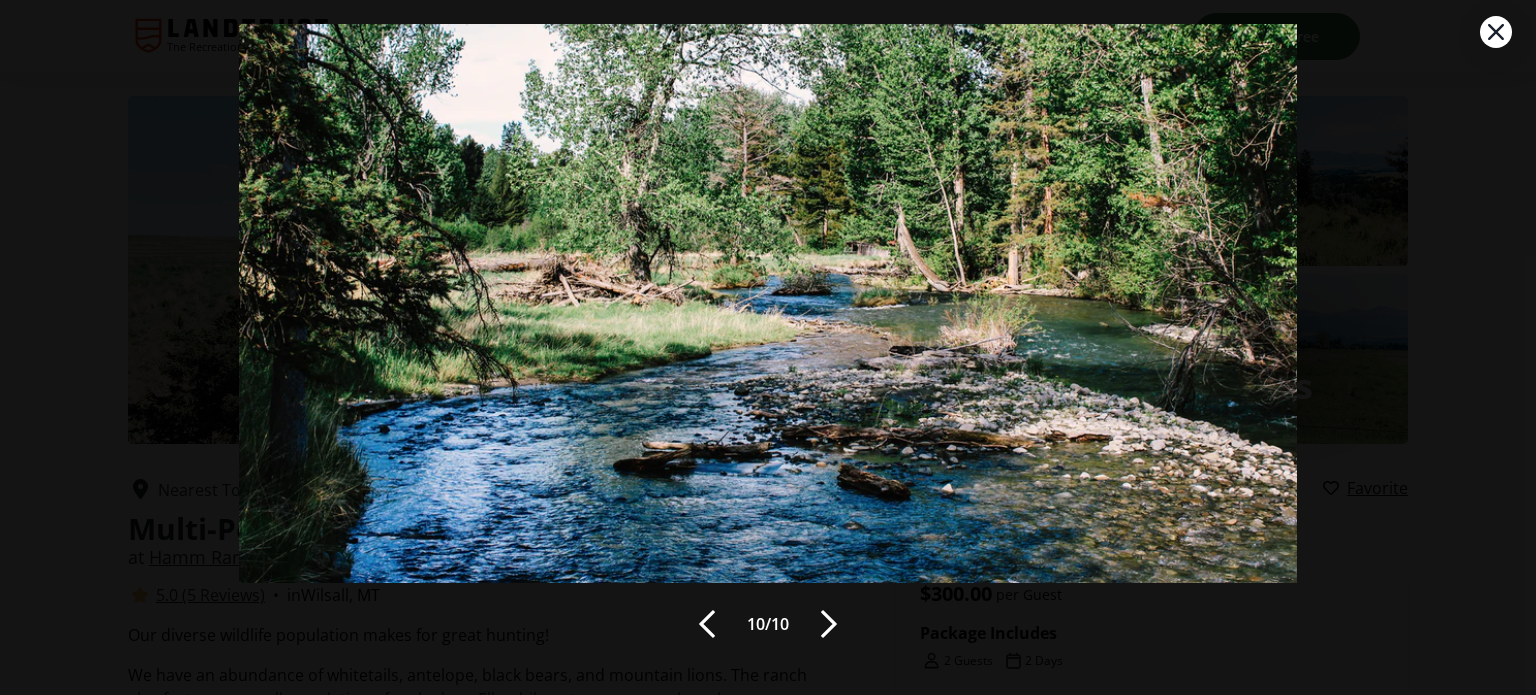 click at bounding box center [829, 624] 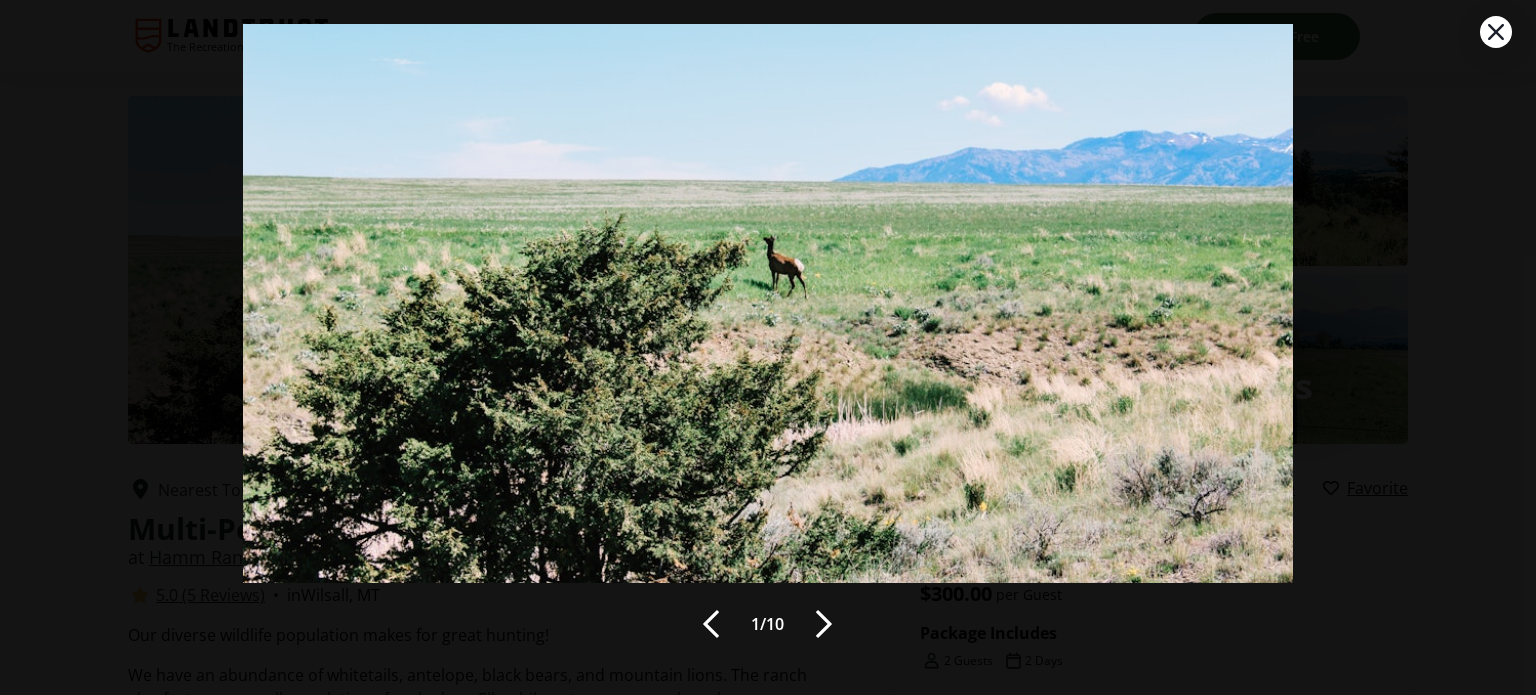 click at bounding box center [824, 624] 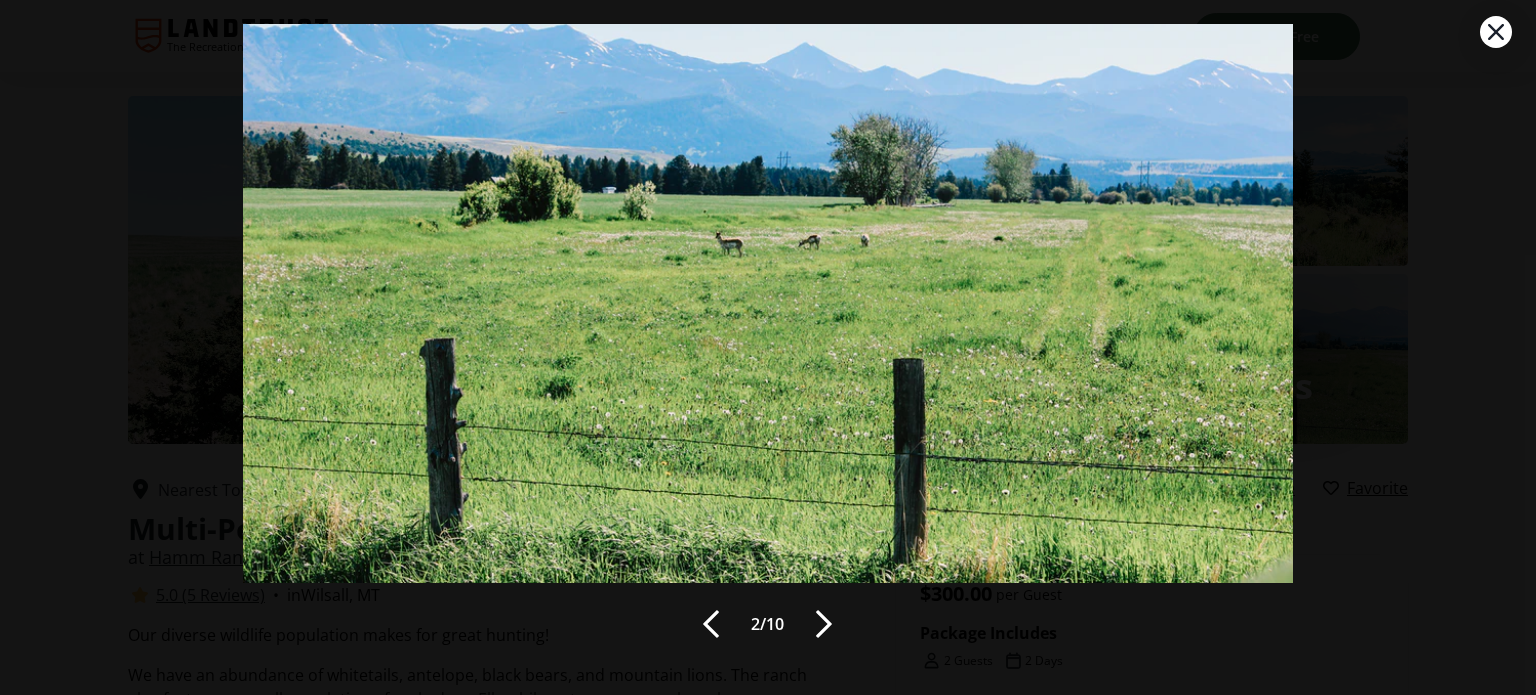 click at bounding box center (824, 624) 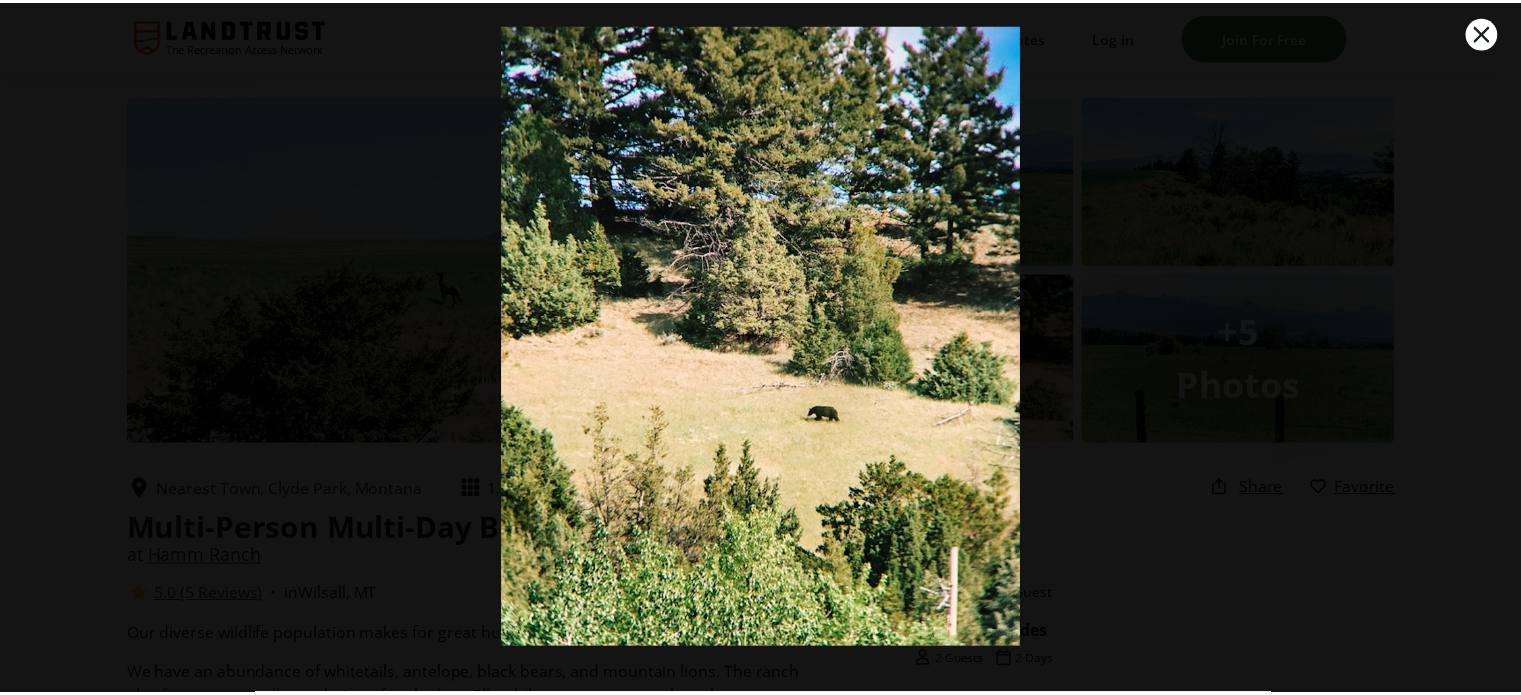 scroll, scrollTop: 0, scrollLeft: 0, axis: both 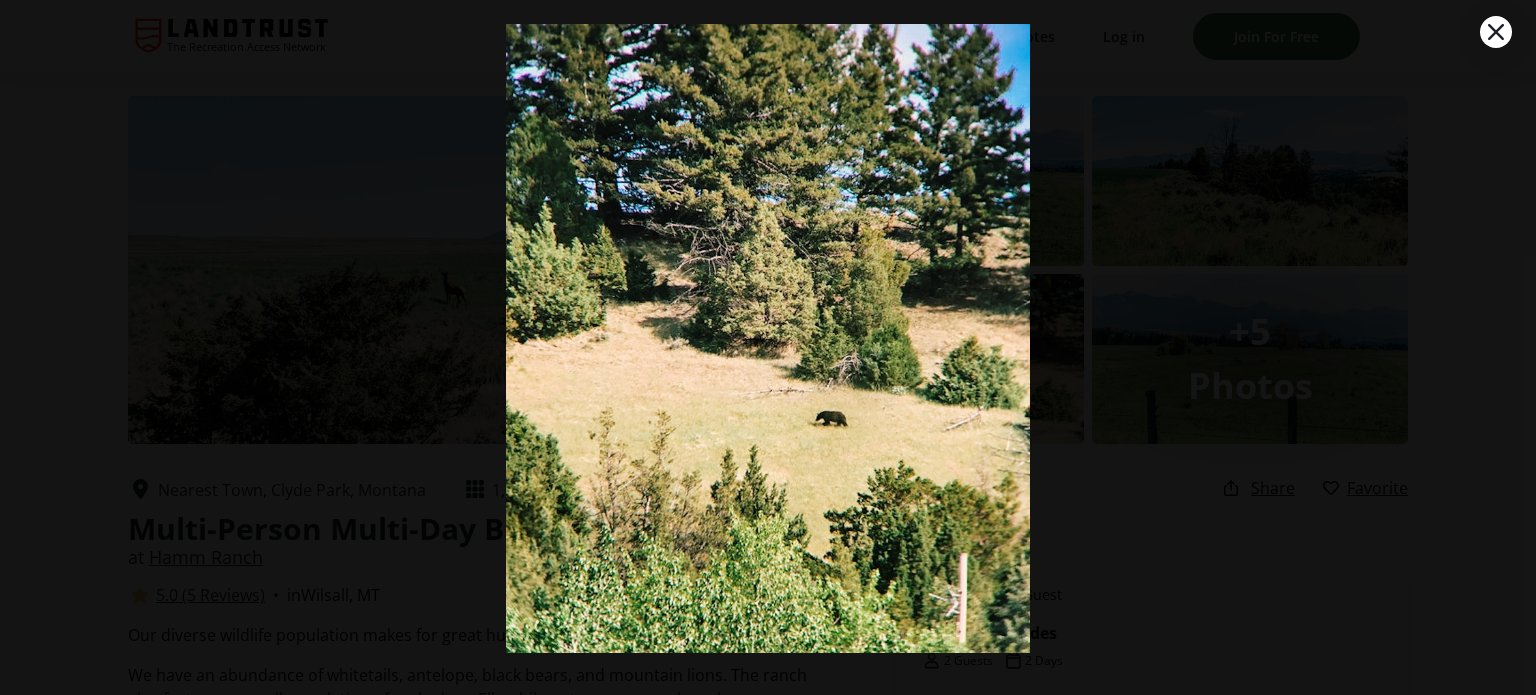 click 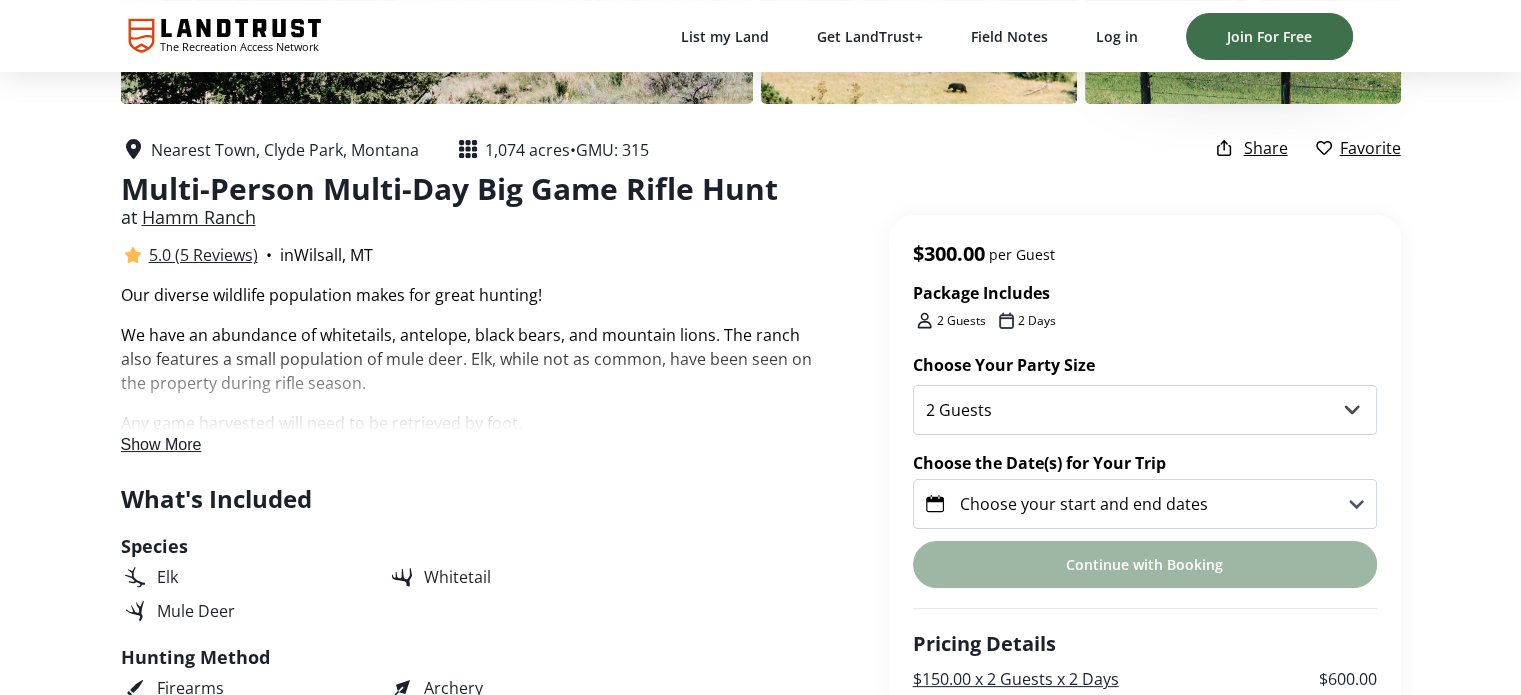 scroll, scrollTop: 400, scrollLeft: 0, axis: vertical 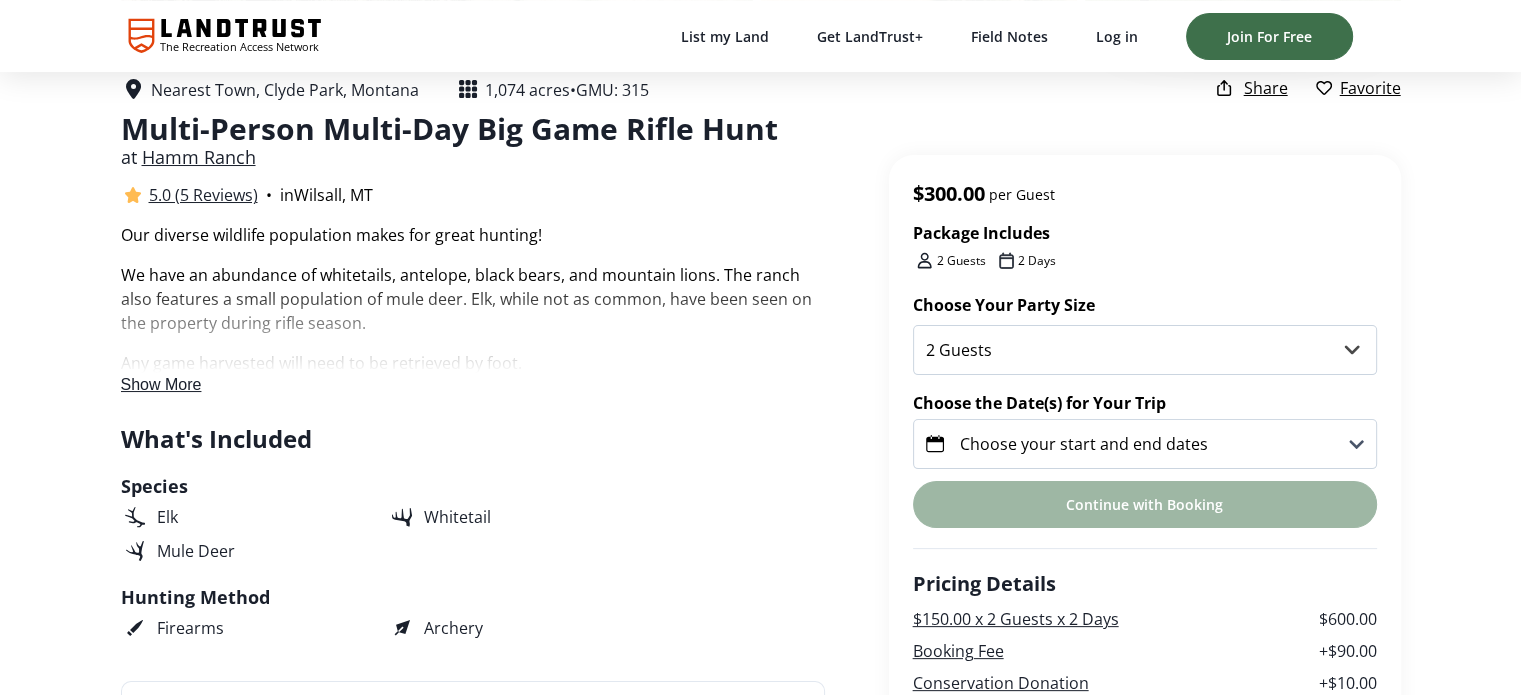 click on "Show More" at bounding box center [161, 384] 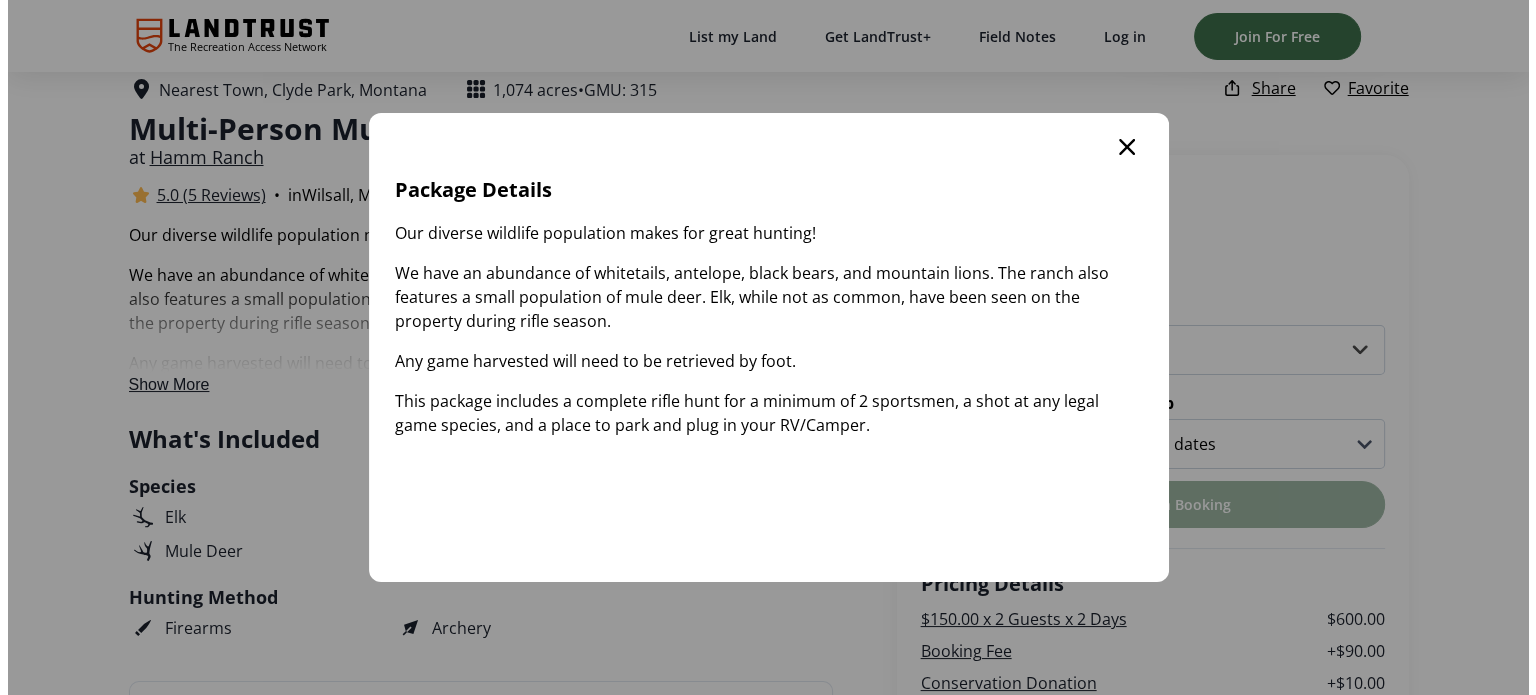 scroll, scrollTop: 0, scrollLeft: 0, axis: both 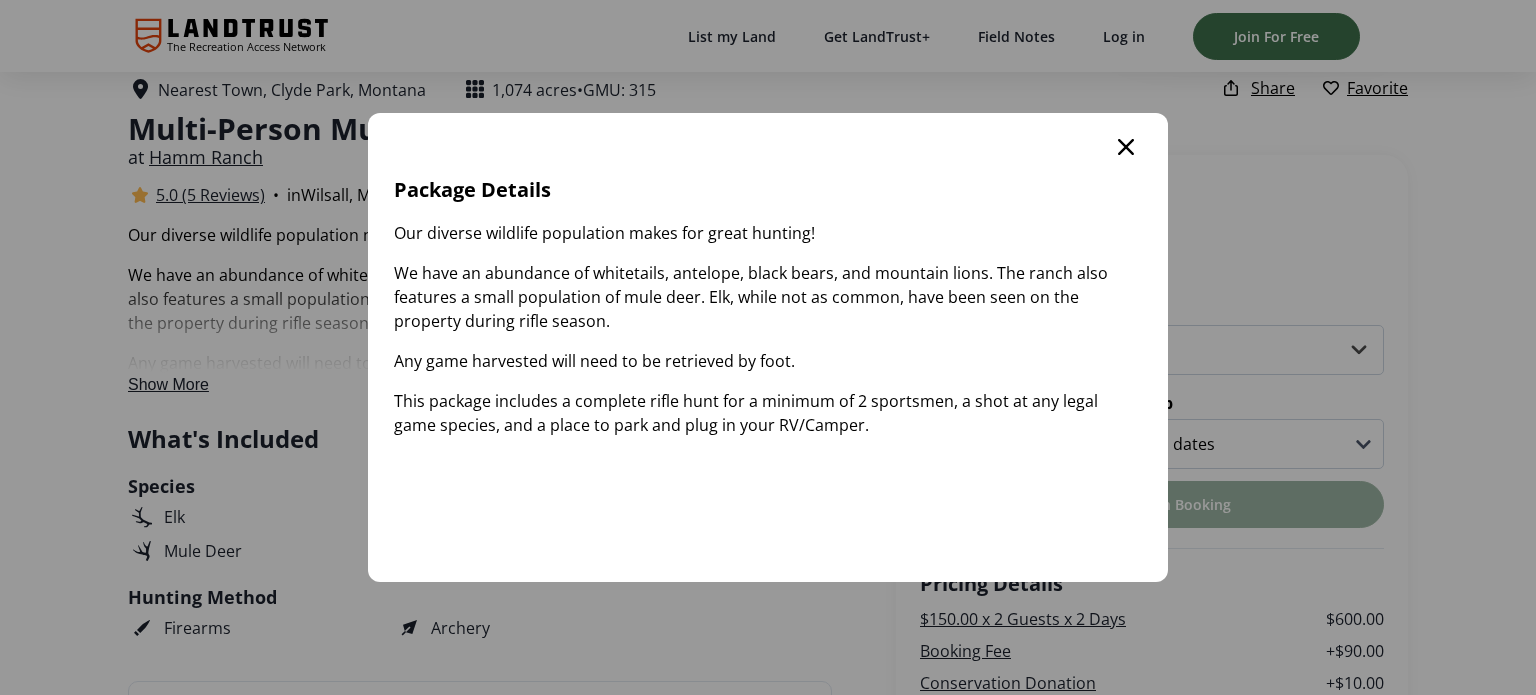 click 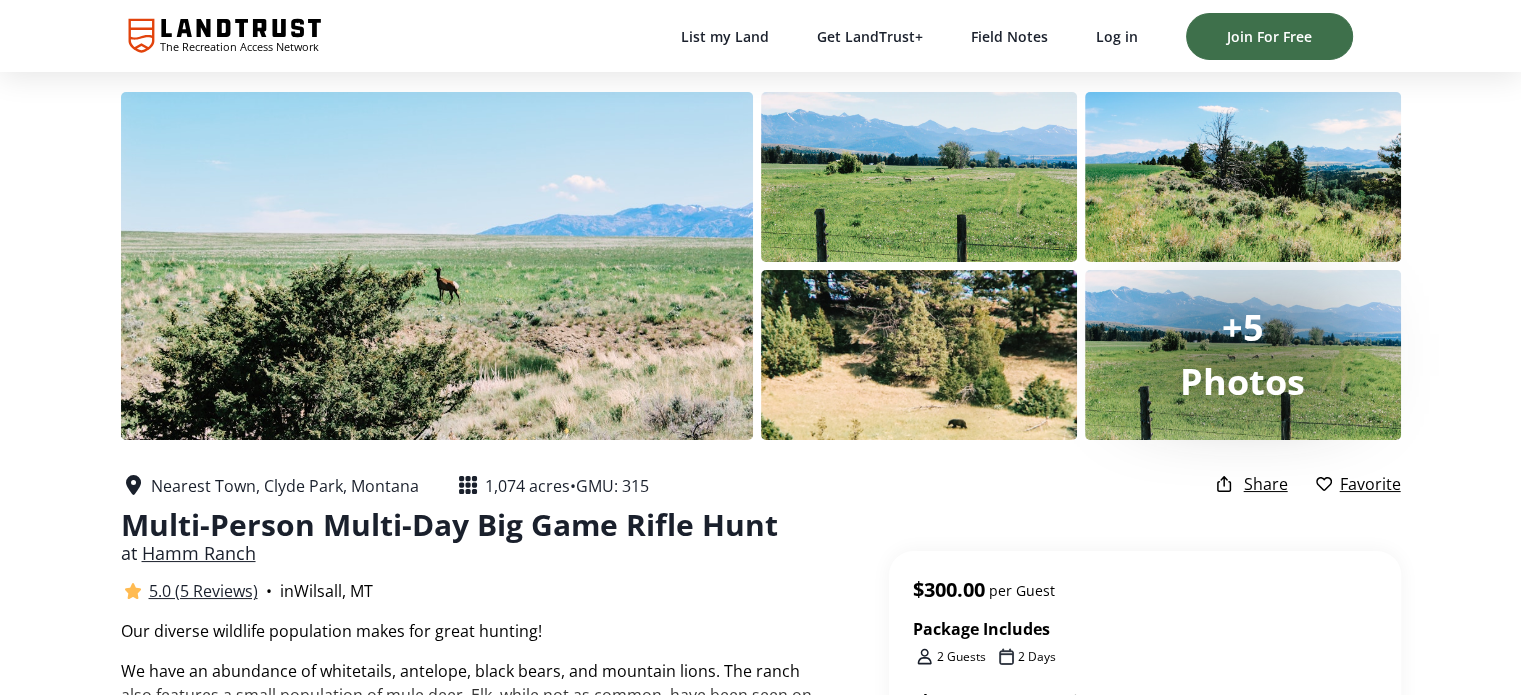 scroll, scrollTop: 0, scrollLeft: 0, axis: both 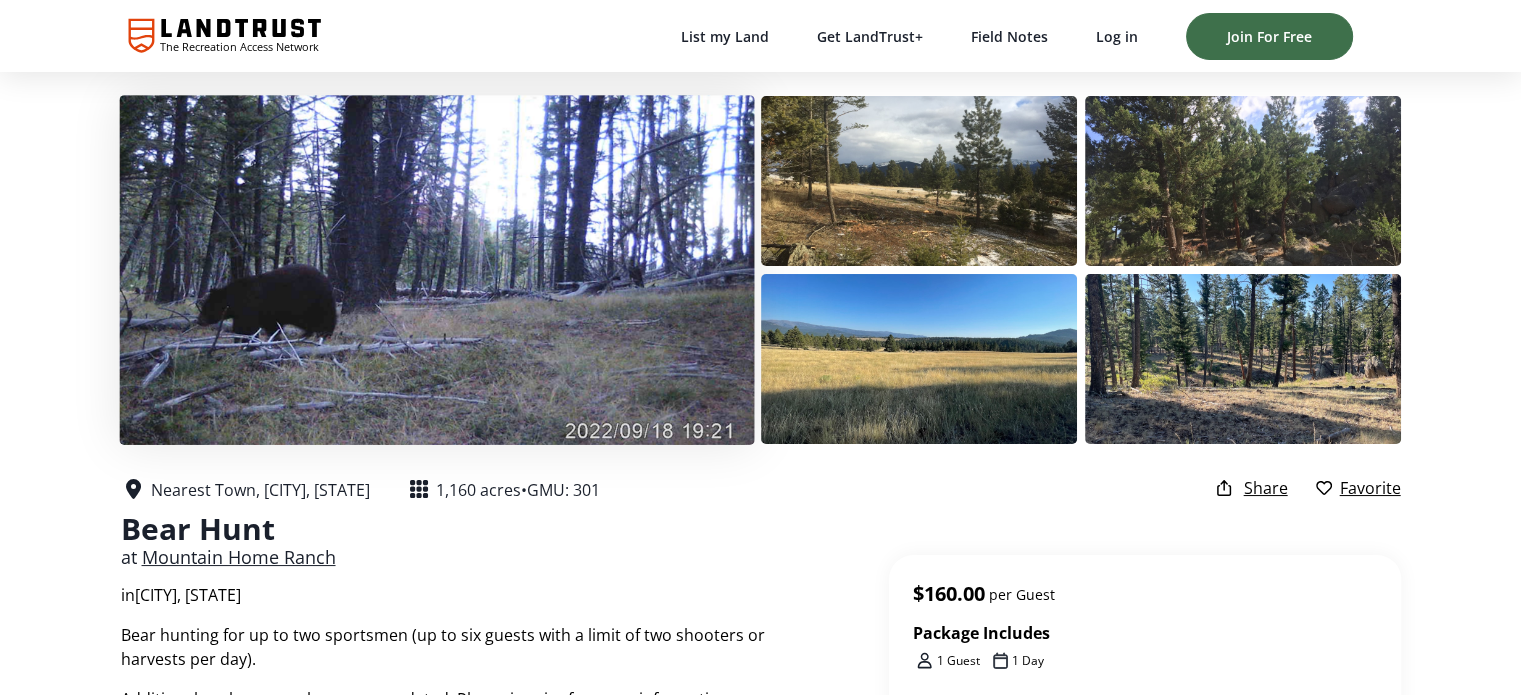 click at bounding box center [436, 269] 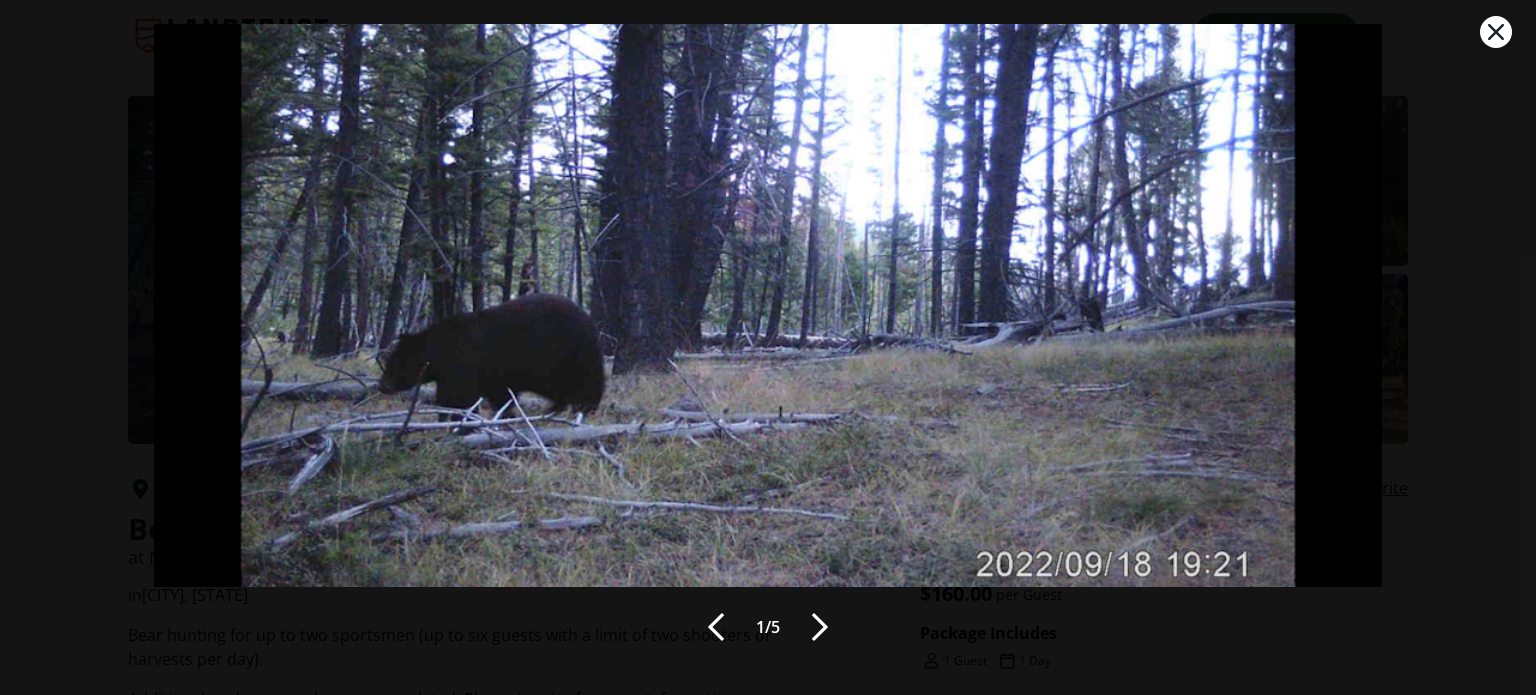 click at bounding box center (820, 627) 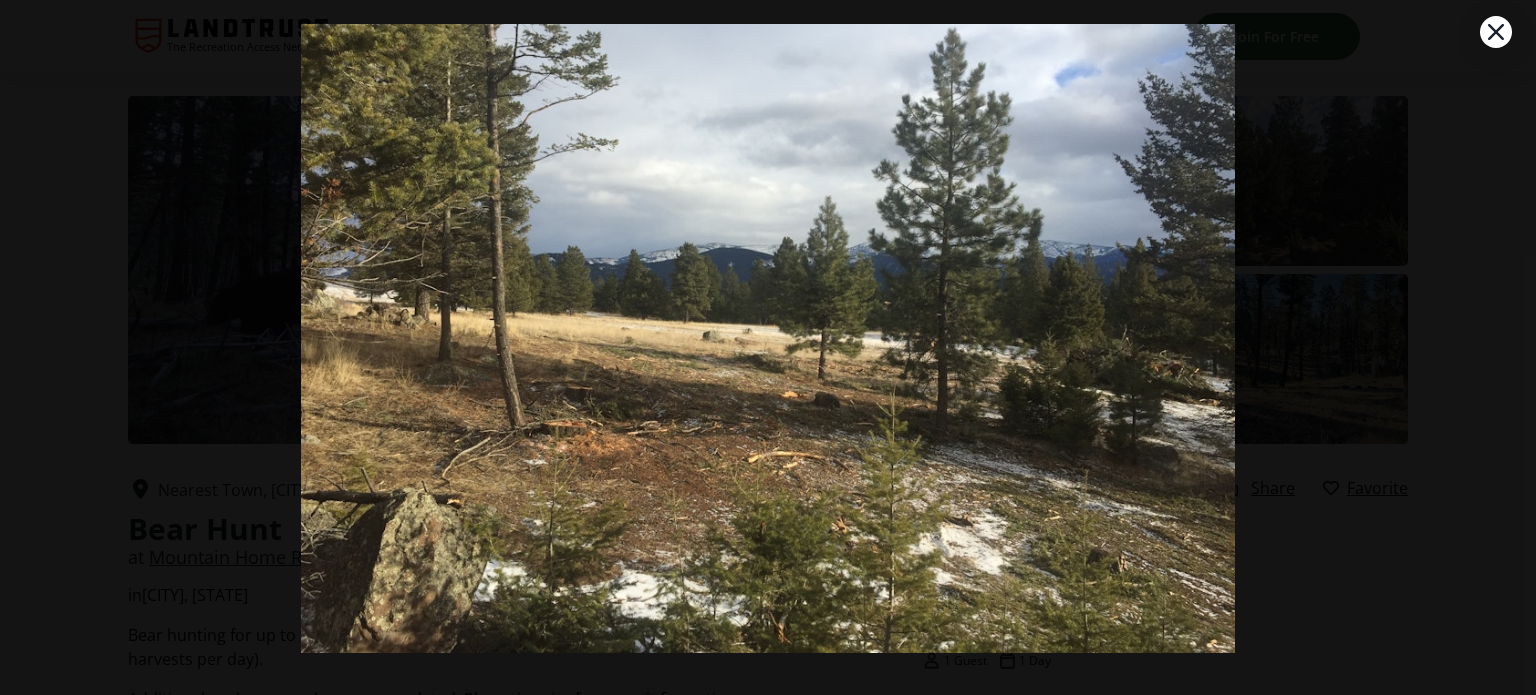 click at bounding box center (767, 304) 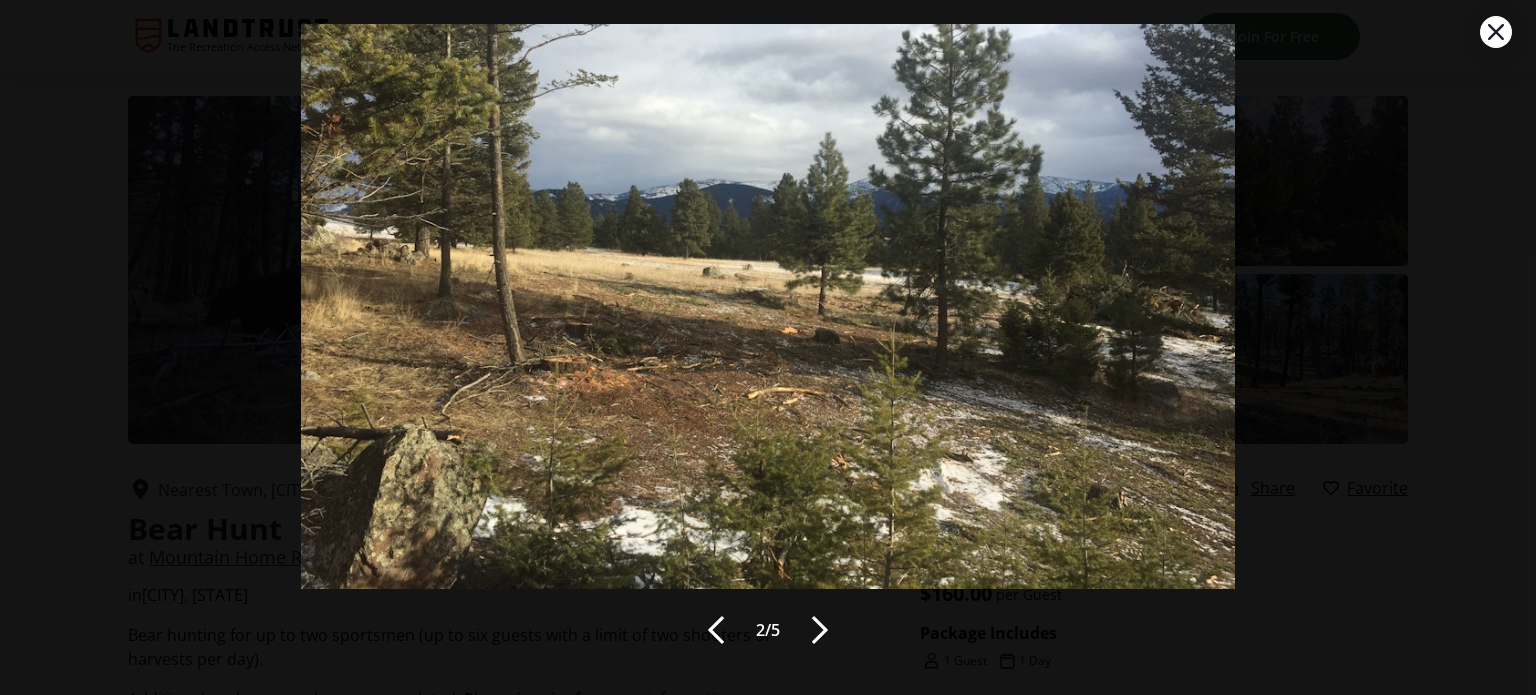 scroll, scrollTop: 70, scrollLeft: 0, axis: vertical 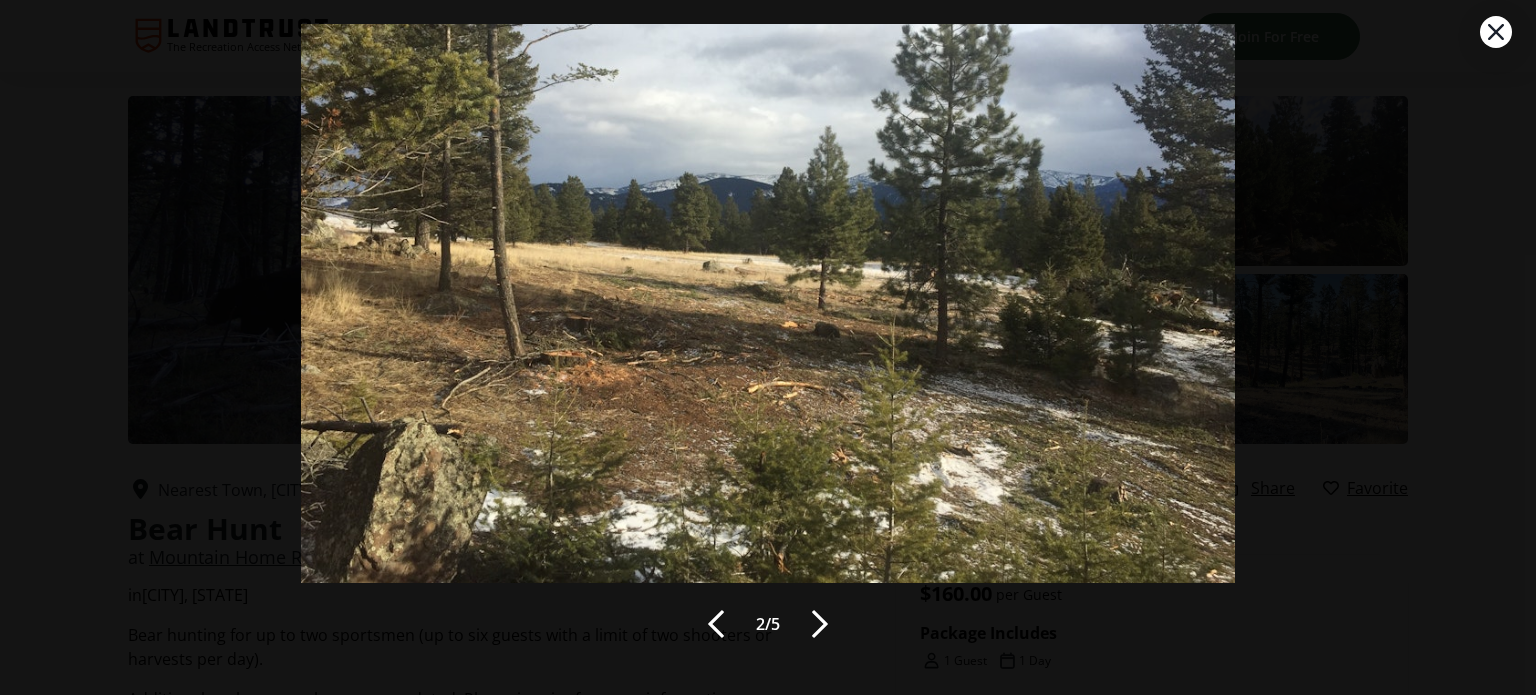 click at bounding box center (820, 624) 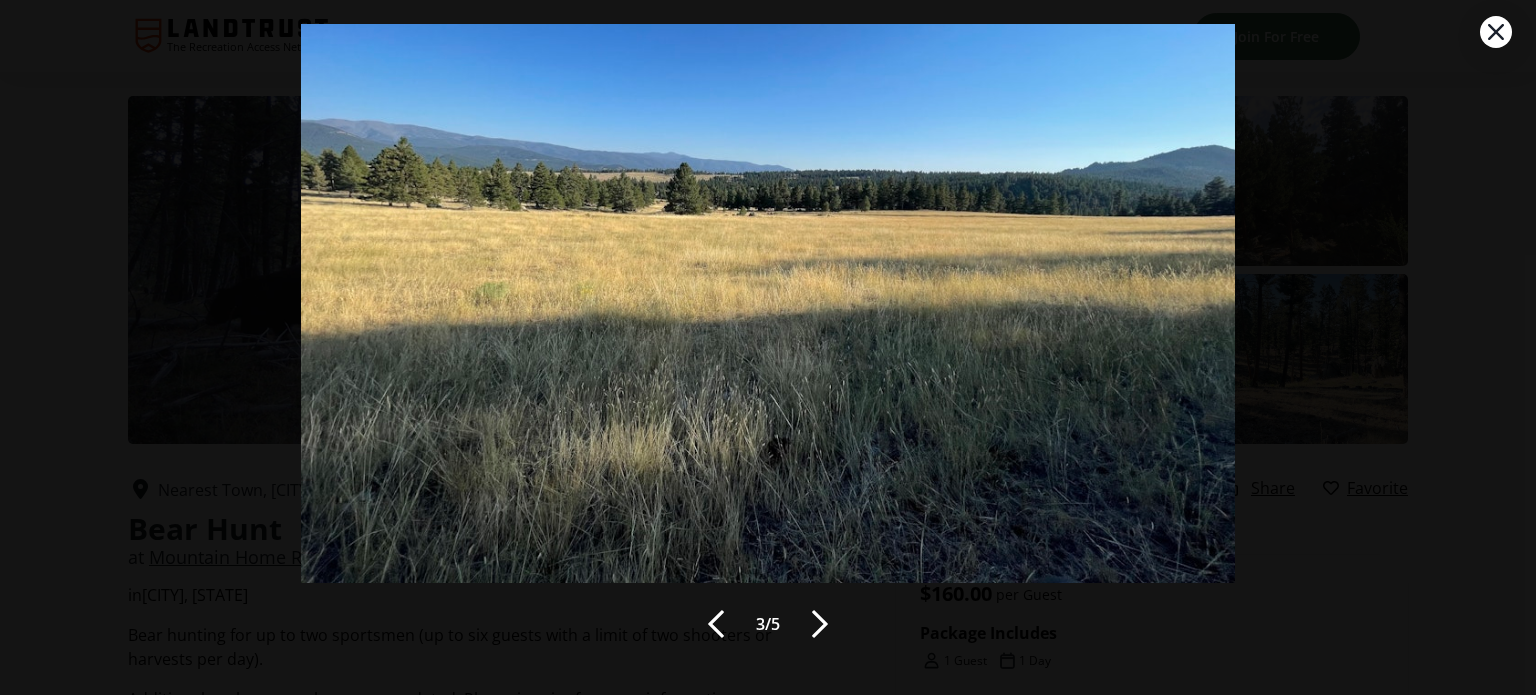 click at bounding box center (820, 624) 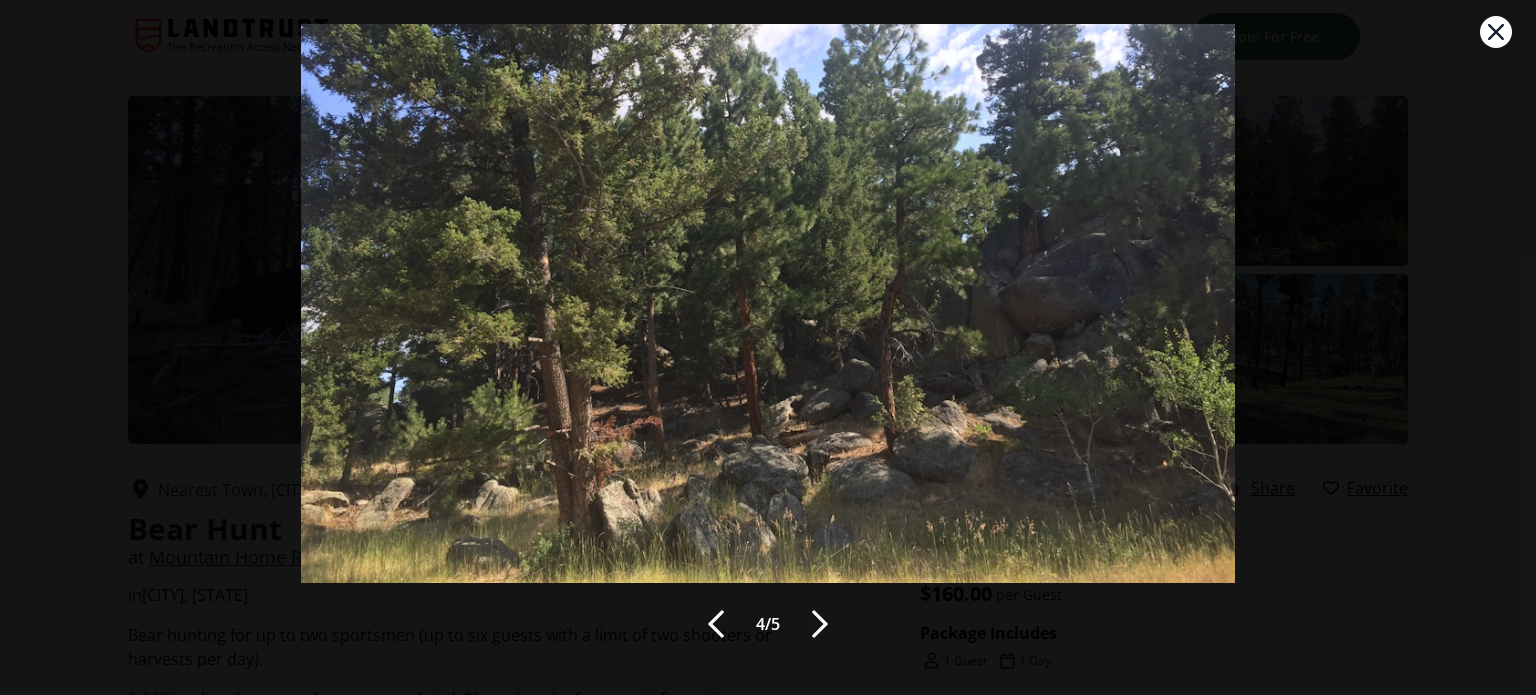 click at bounding box center (820, 624) 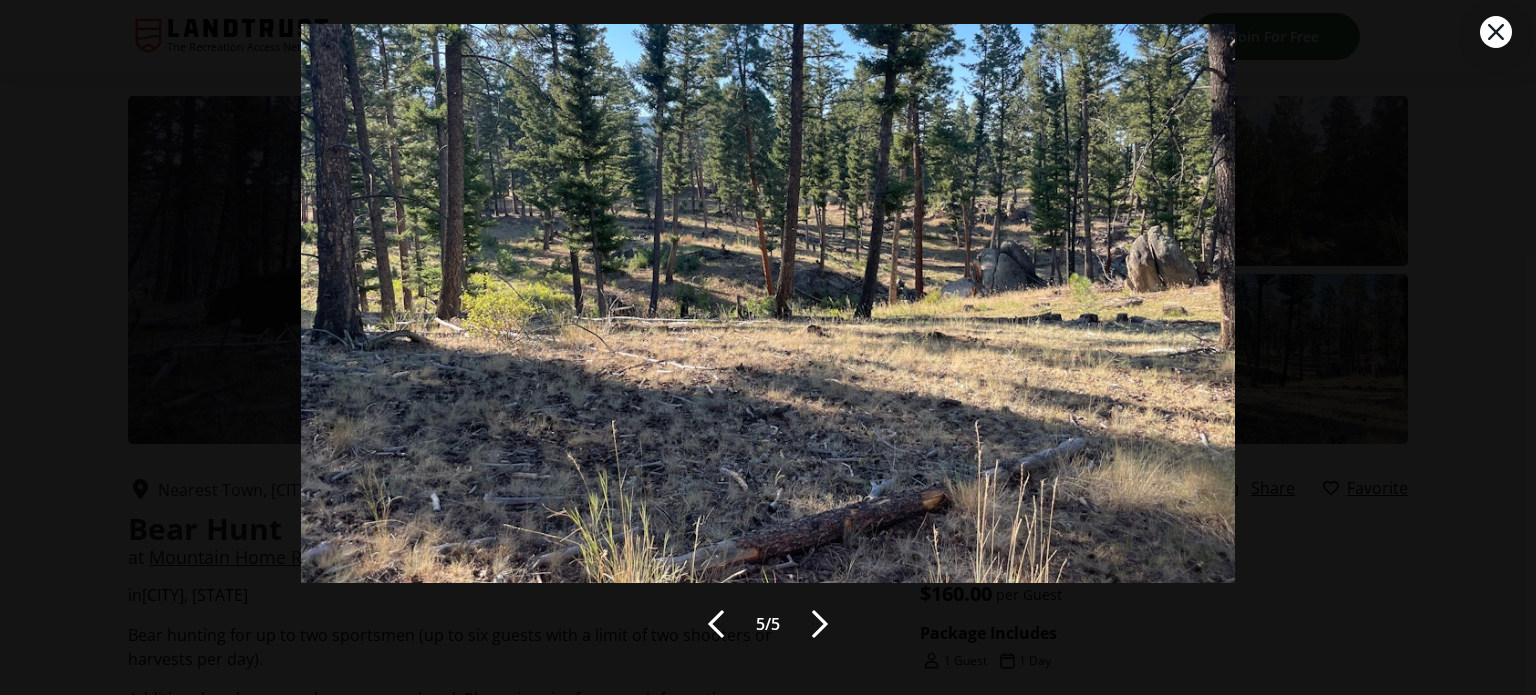 click at bounding box center (820, 624) 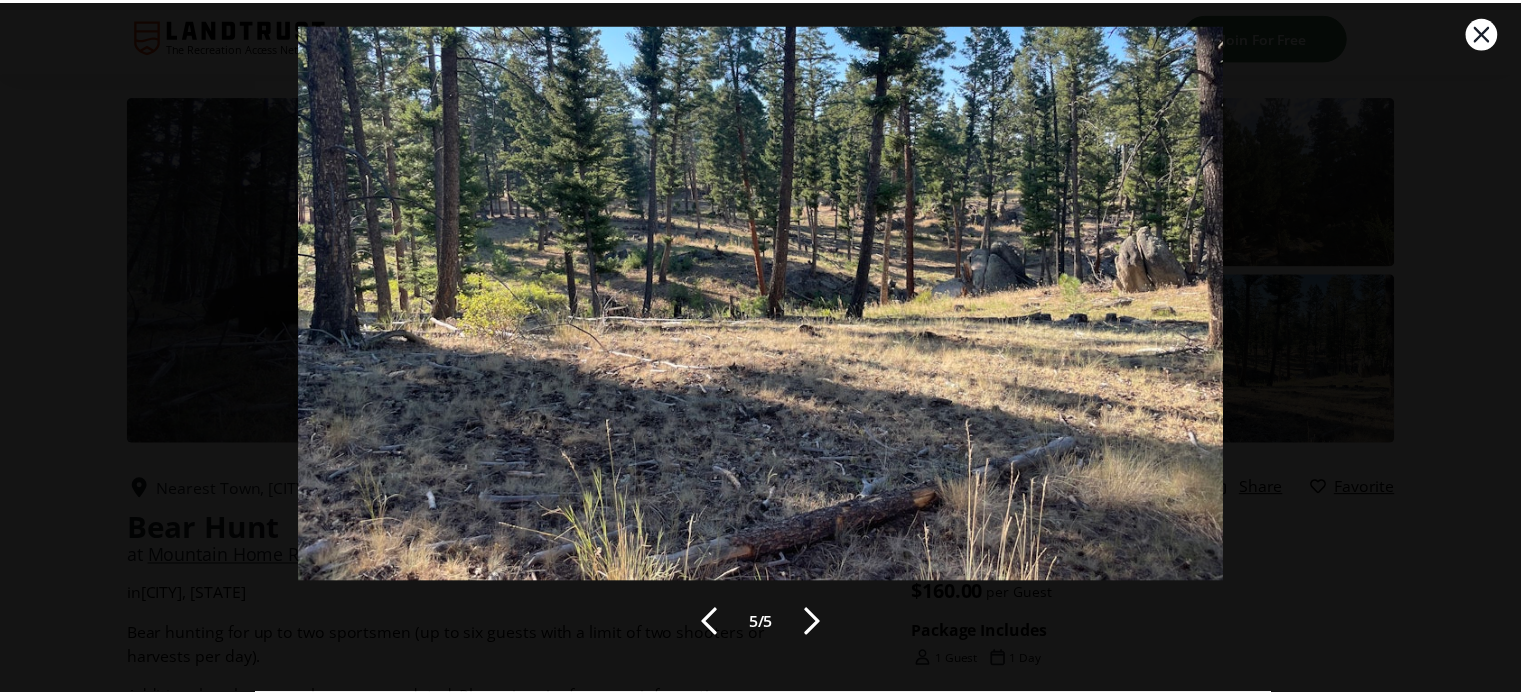 scroll, scrollTop: 4, scrollLeft: 0, axis: vertical 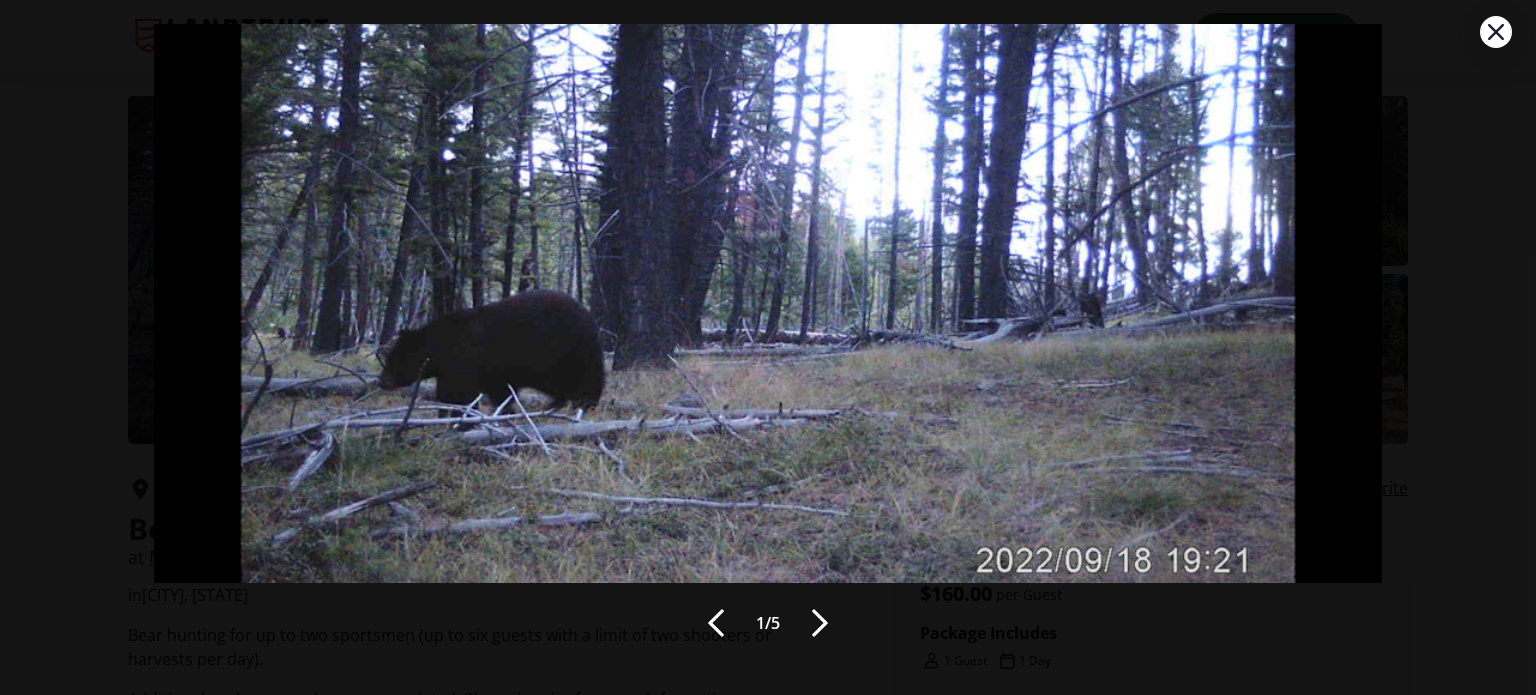 click at bounding box center (1496, 32) 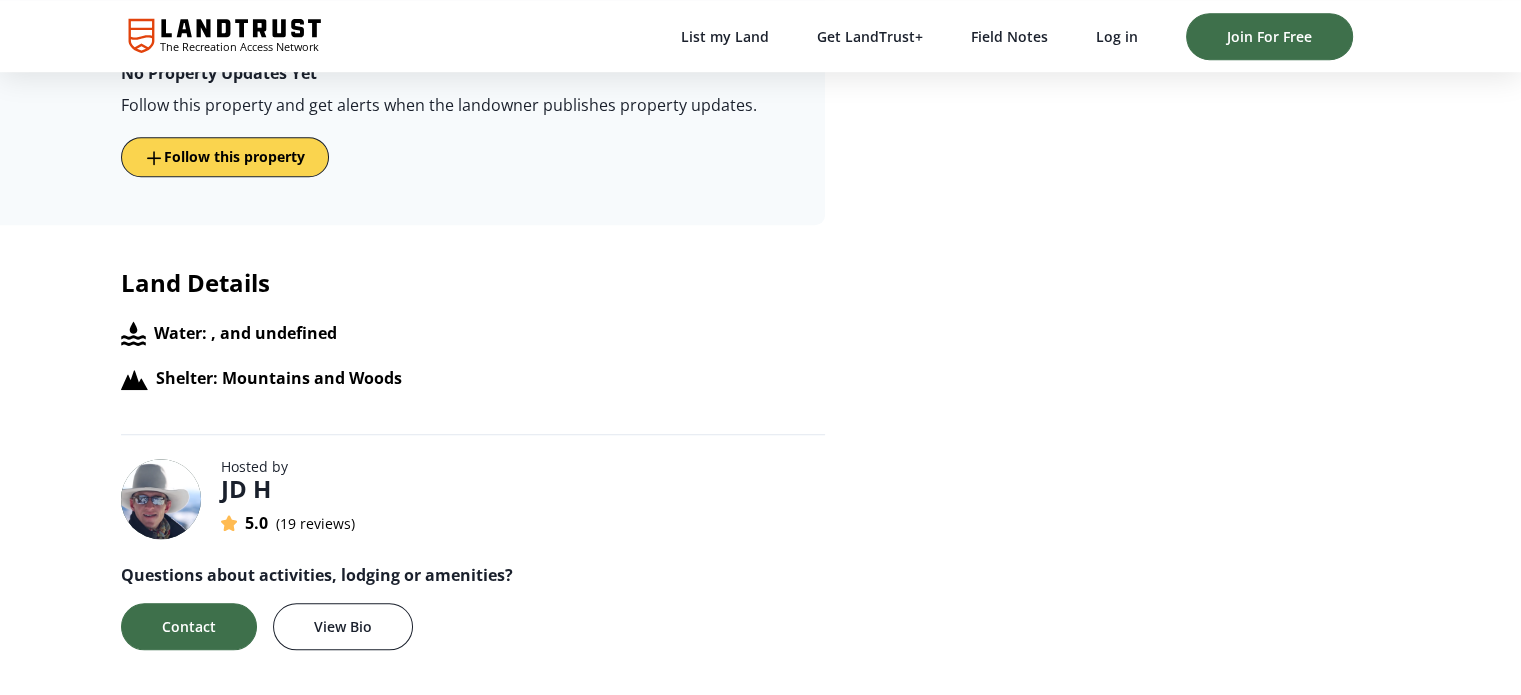 scroll, scrollTop: 1400, scrollLeft: 0, axis: vertical 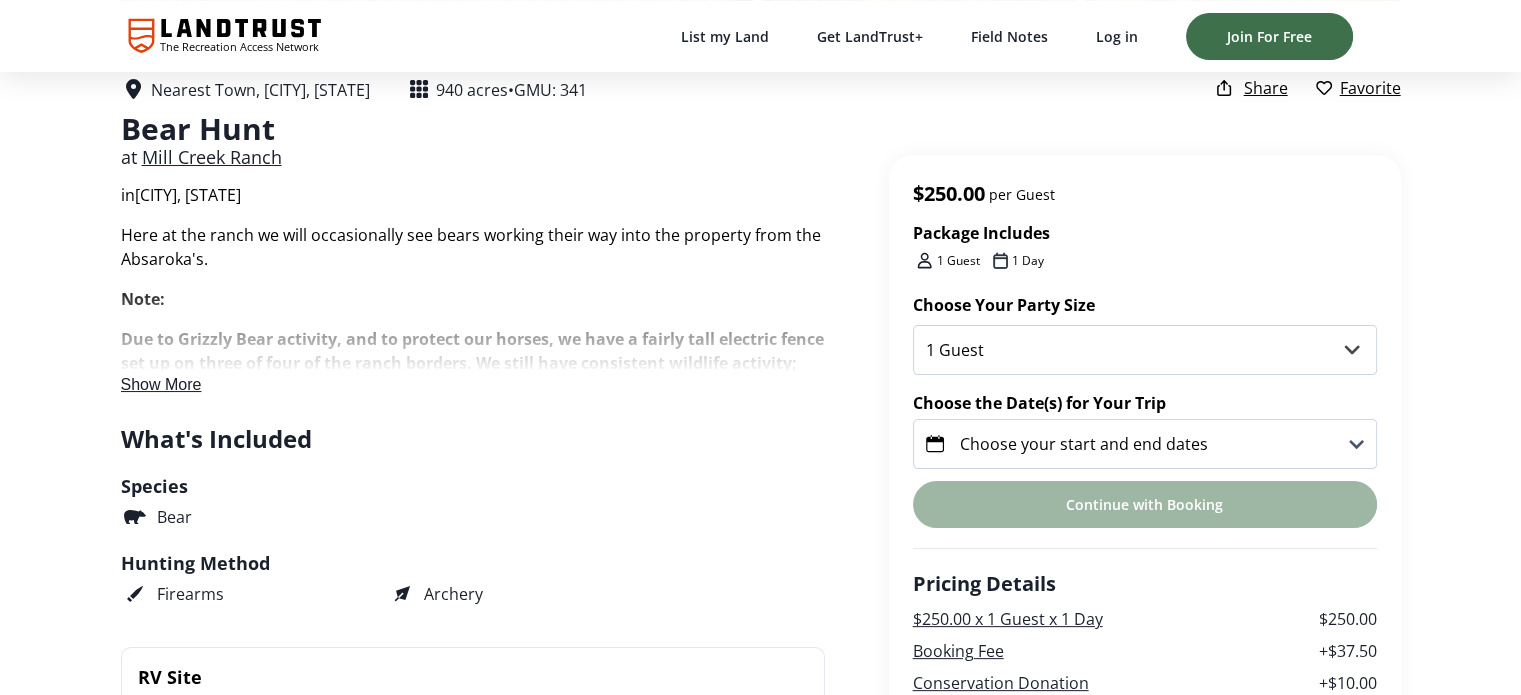 click on "Show More" at bounding box center [161, 384] 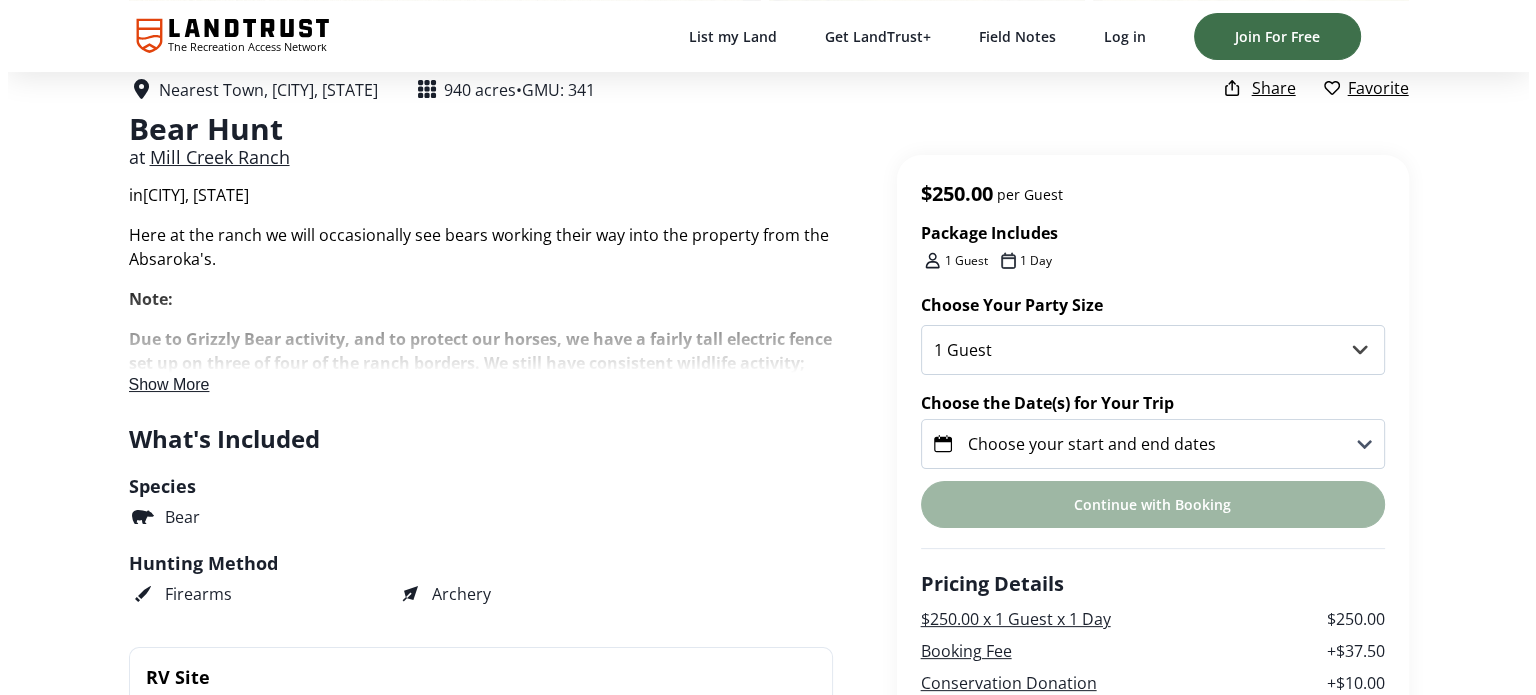 scroll, scrollTop: 0, scrollLeft: 0, axis: both 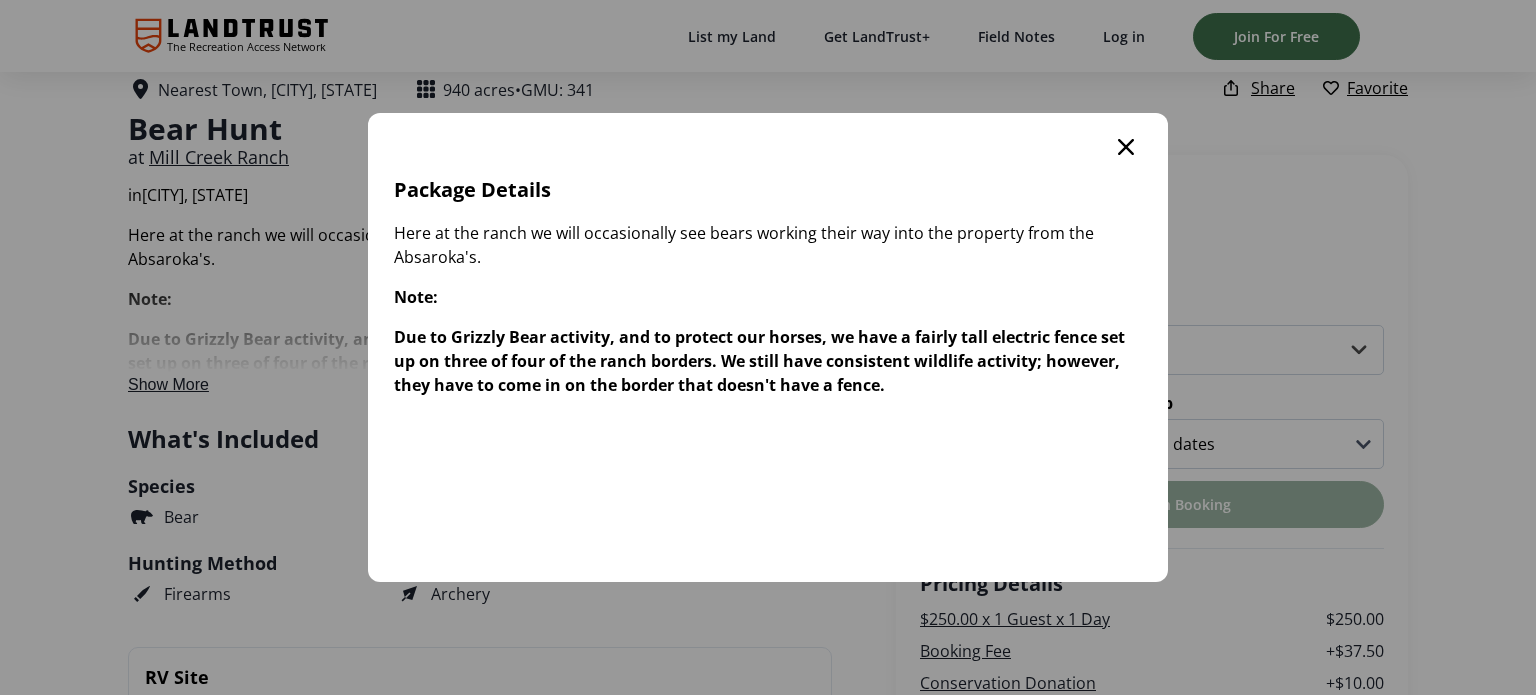 click on "Package Details Here at the ranch we will occasionally see bears working their way into the property from the Absaroka's.
Note:
Due to Grizzly Bear activity, and to protect our horses, we have a fairly tall electric fence set up on three of four of the ranch borders. We still have consistent wildlife activity; however, they have to come in on the border that doesn't have a fence." at bounding box center (768, 347) 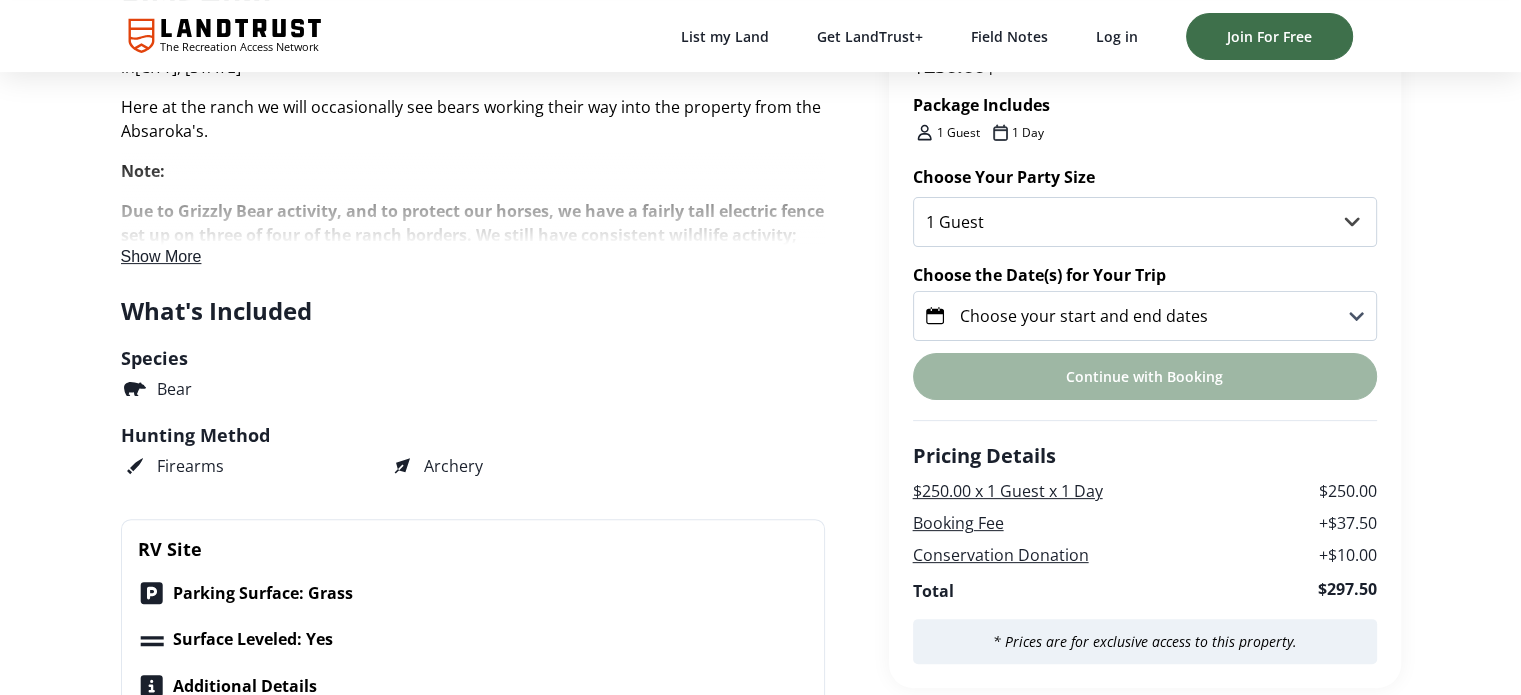 scroll, scrollTop: 400, scrollLeft: 0, axis: vertical 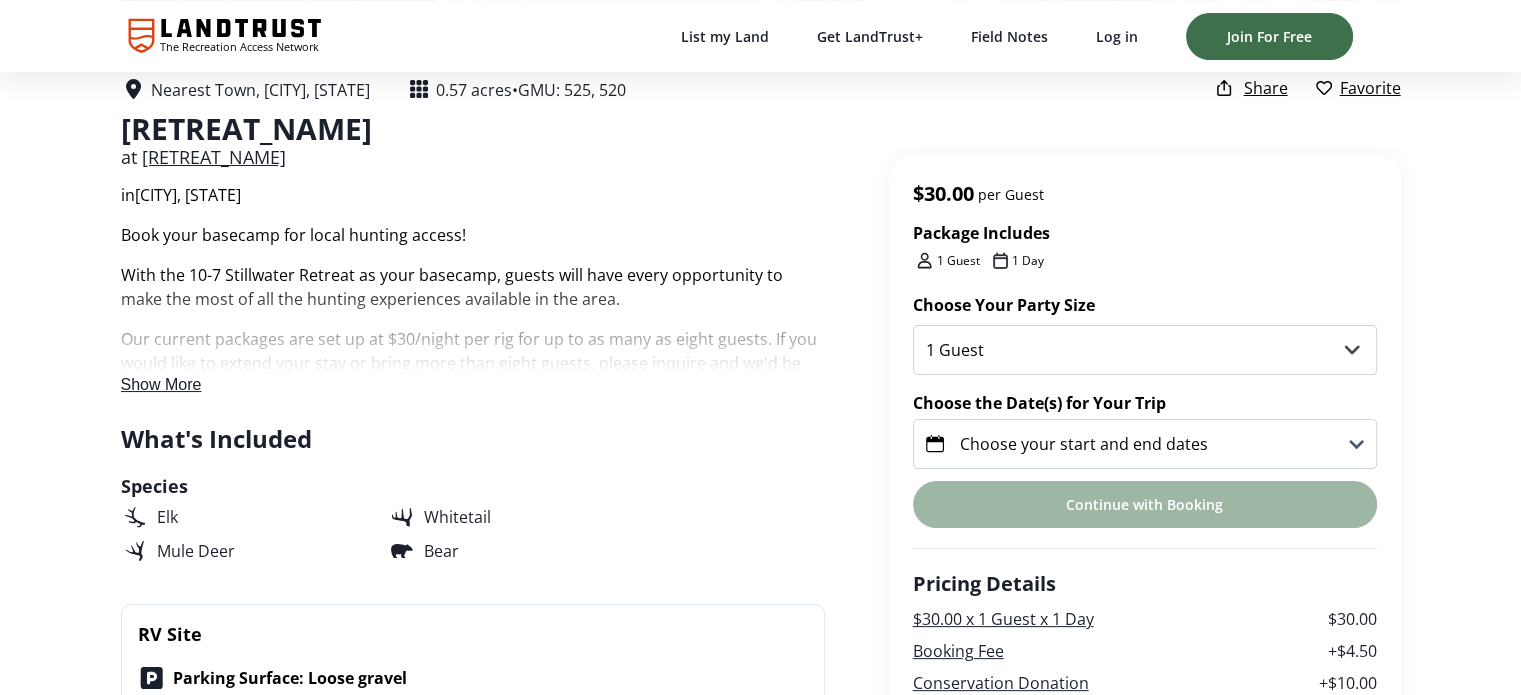 click on "Show More" at bounding box center [161, 384] 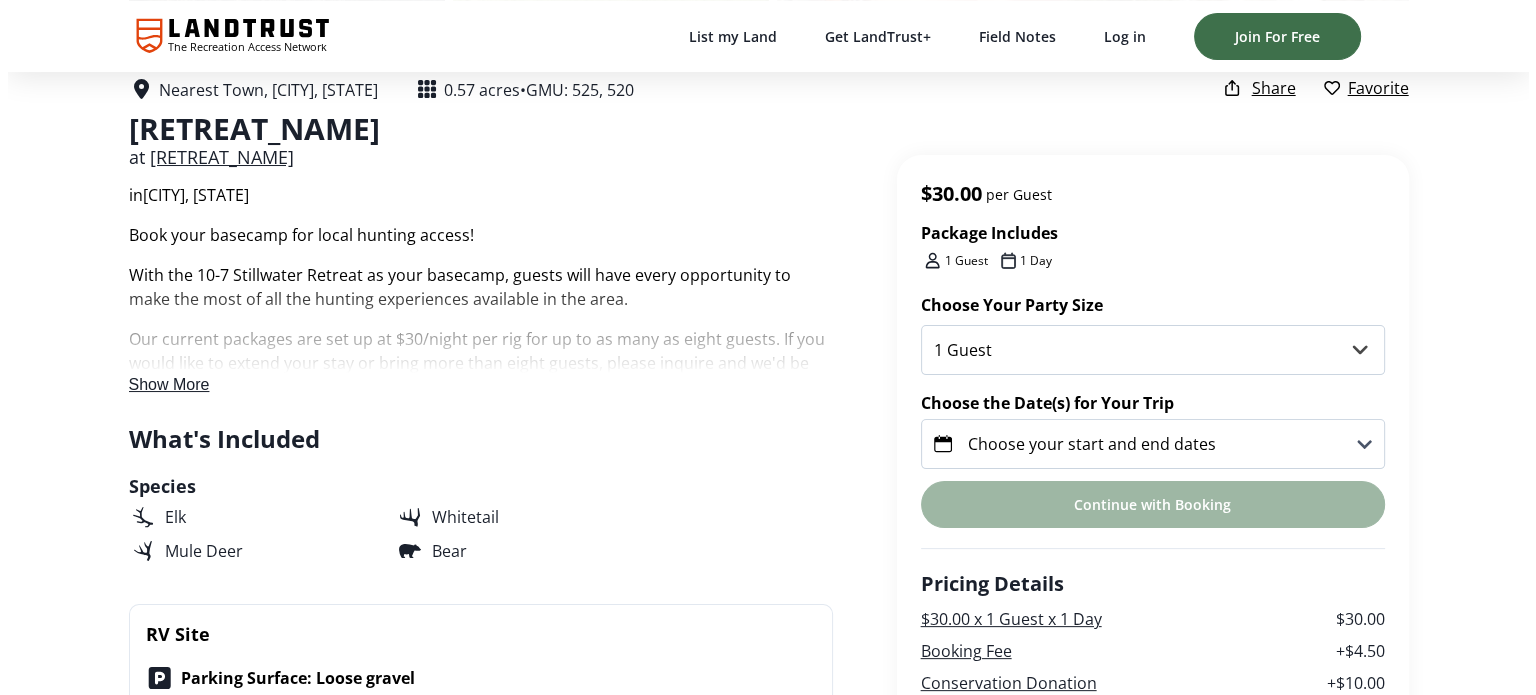 scroll, scrollTop: 0, scrollLeft: 0, axis: both 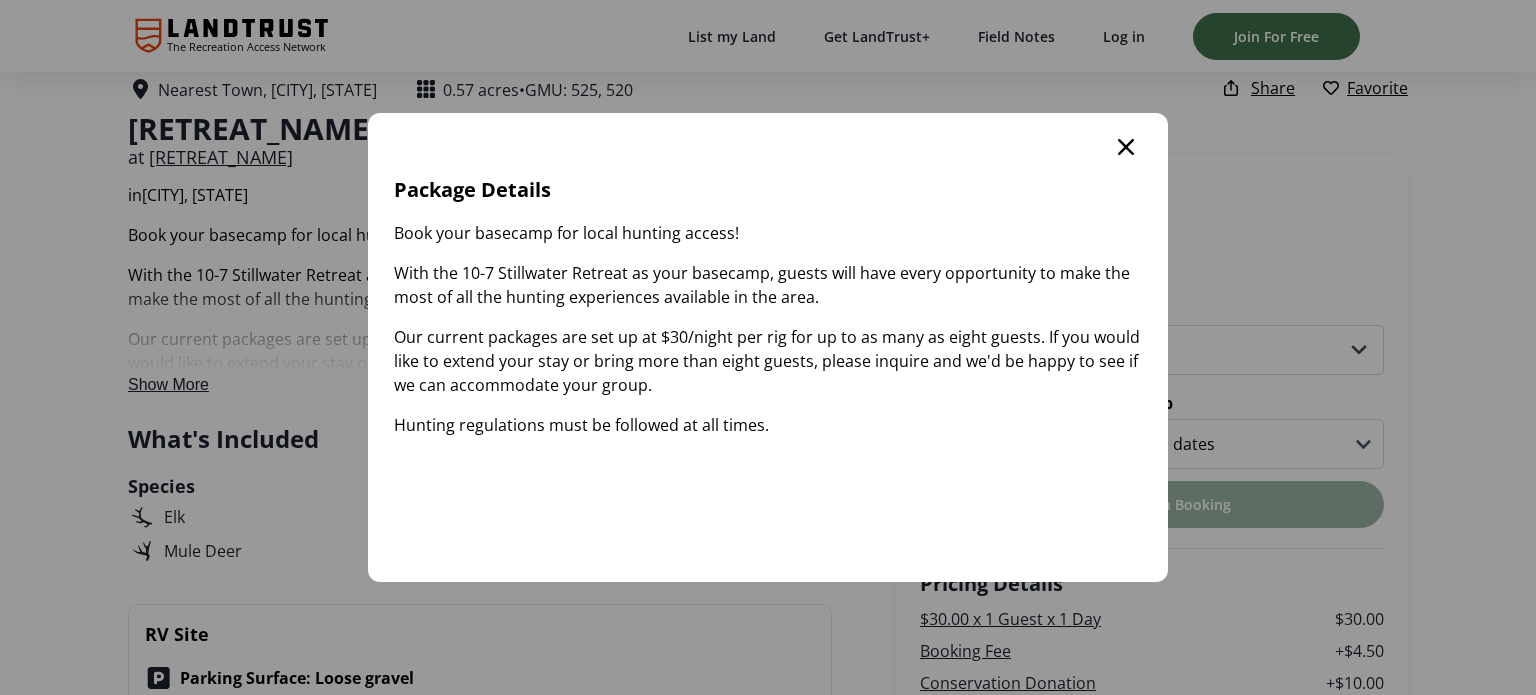 click 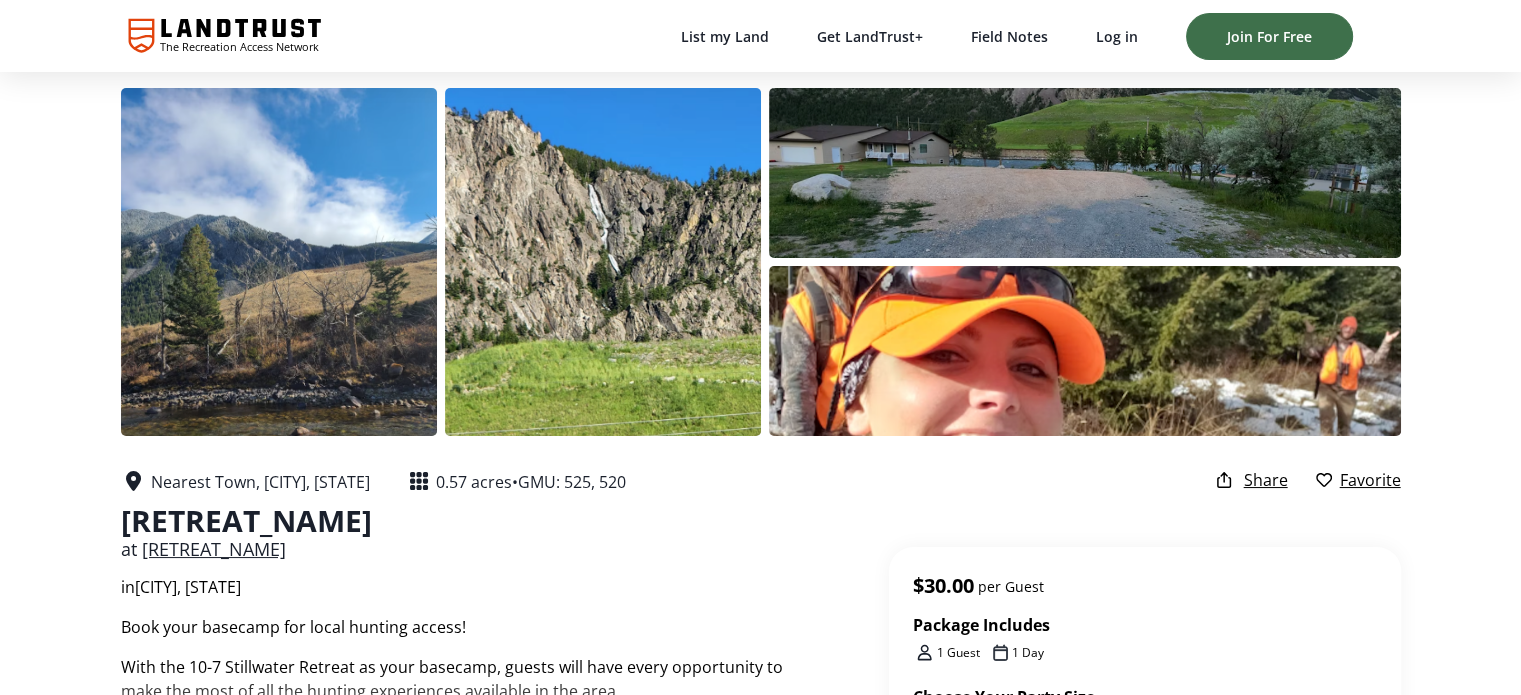 scroll, scrollTop: 0, scrollLeft: 0, axis: both 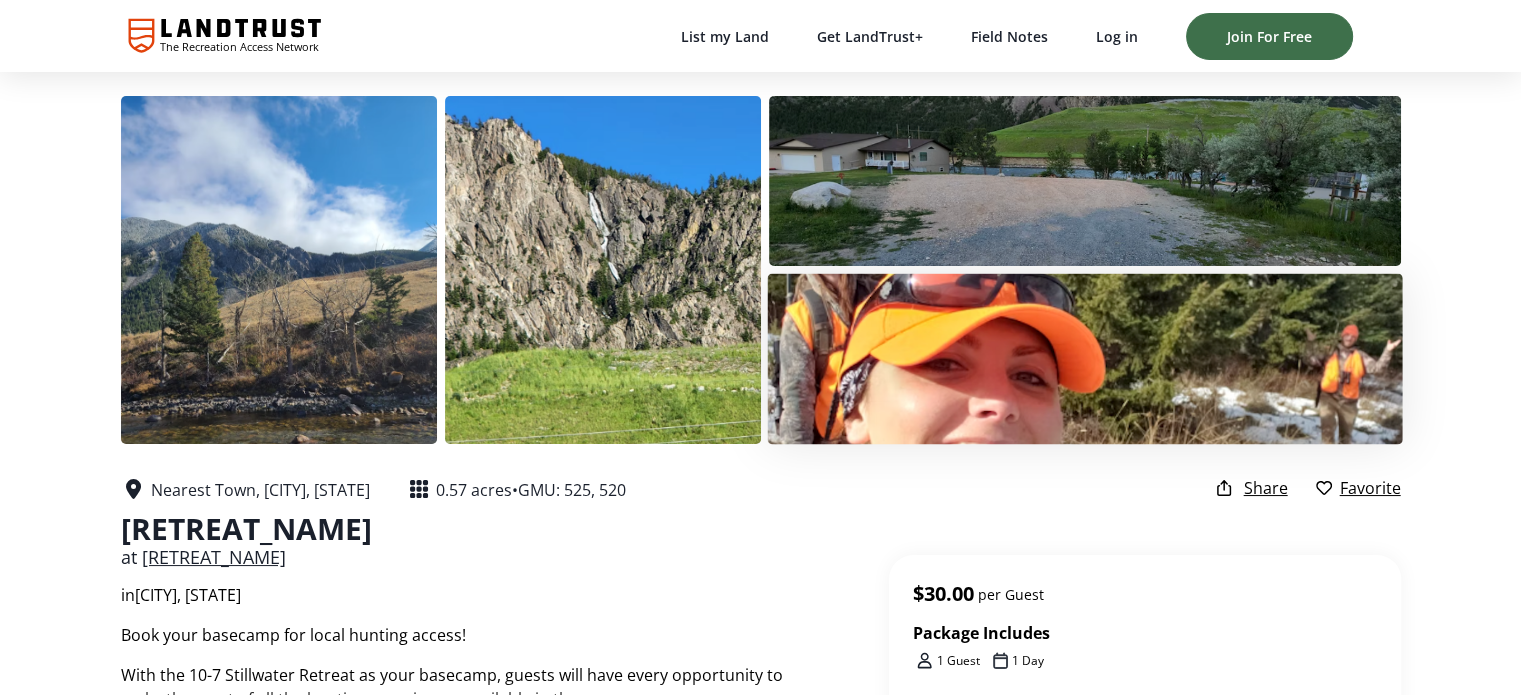 click at bounding box center (1084, 358) 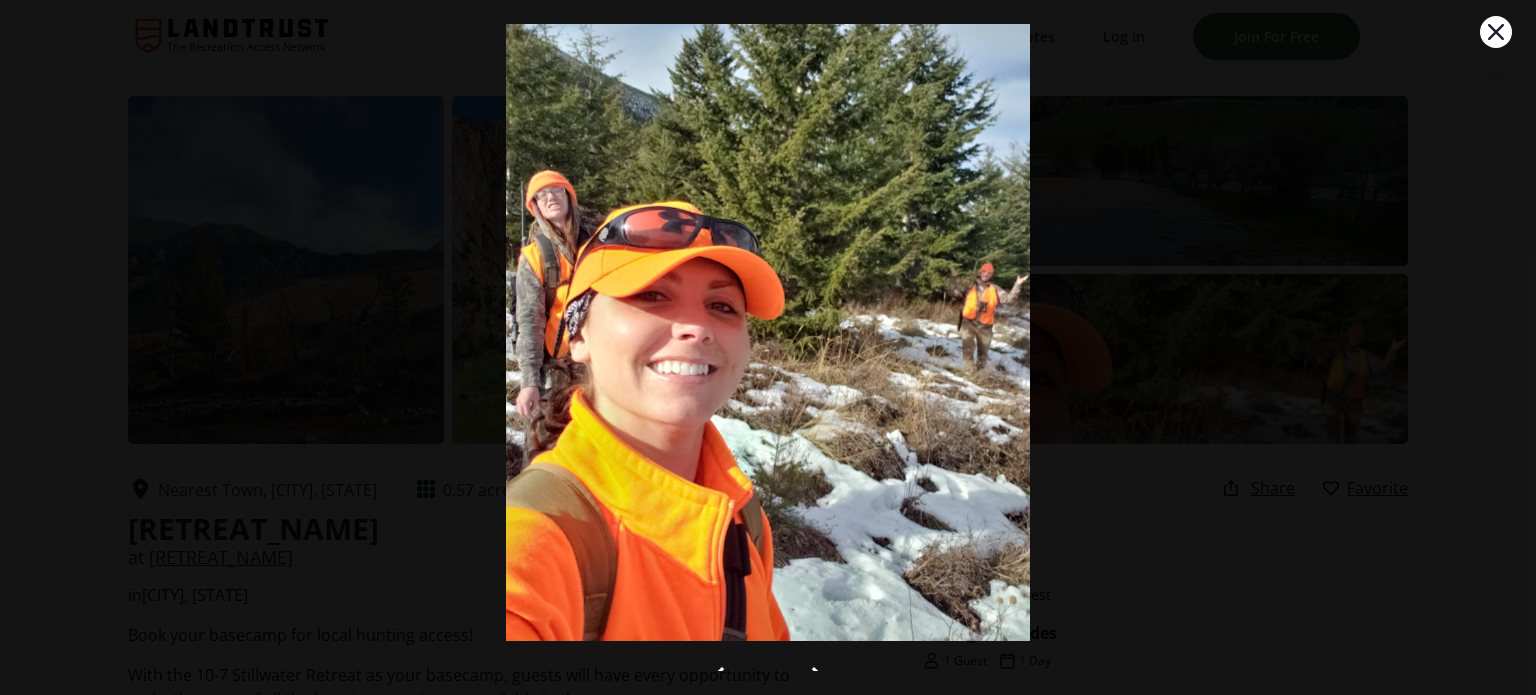 click 